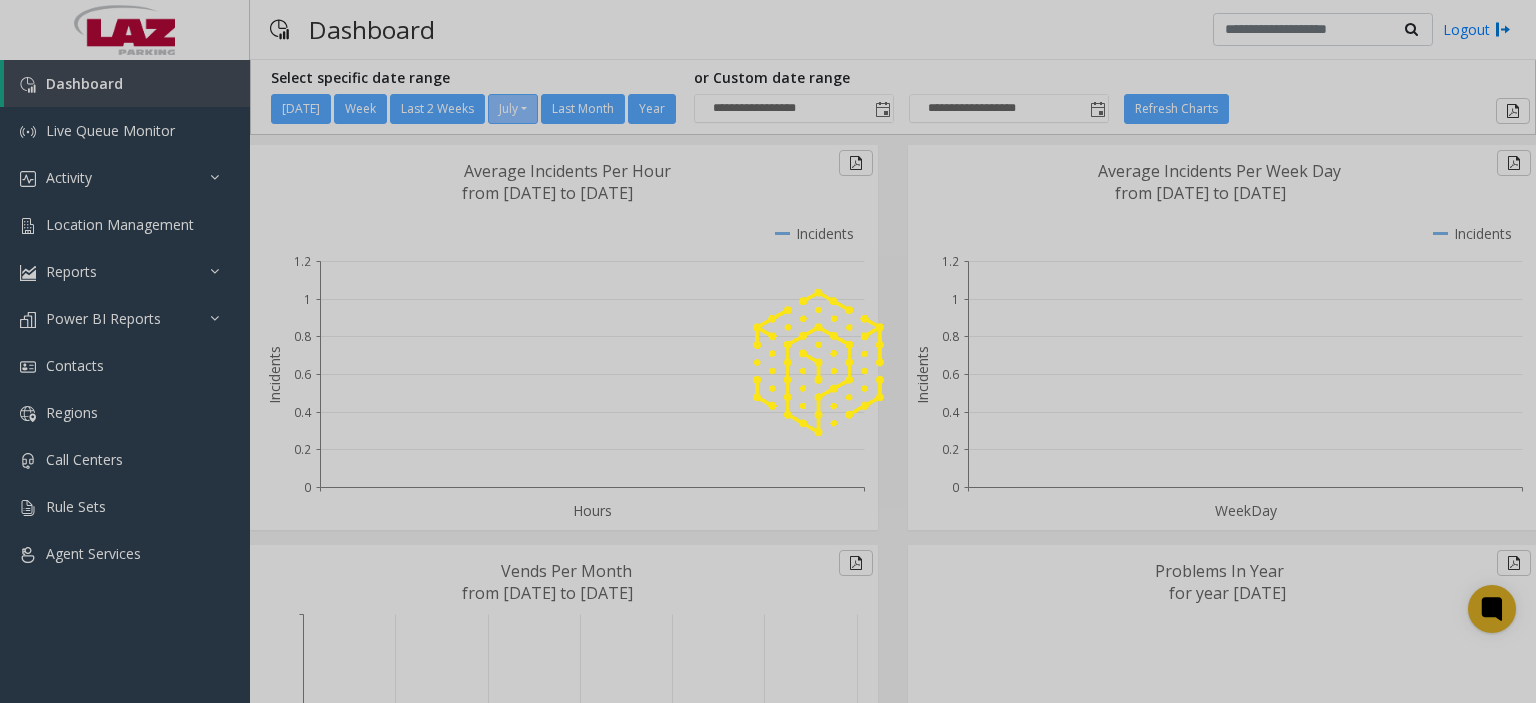 scroll, scrollTop: 0, scrollLeft: 0, axis: both 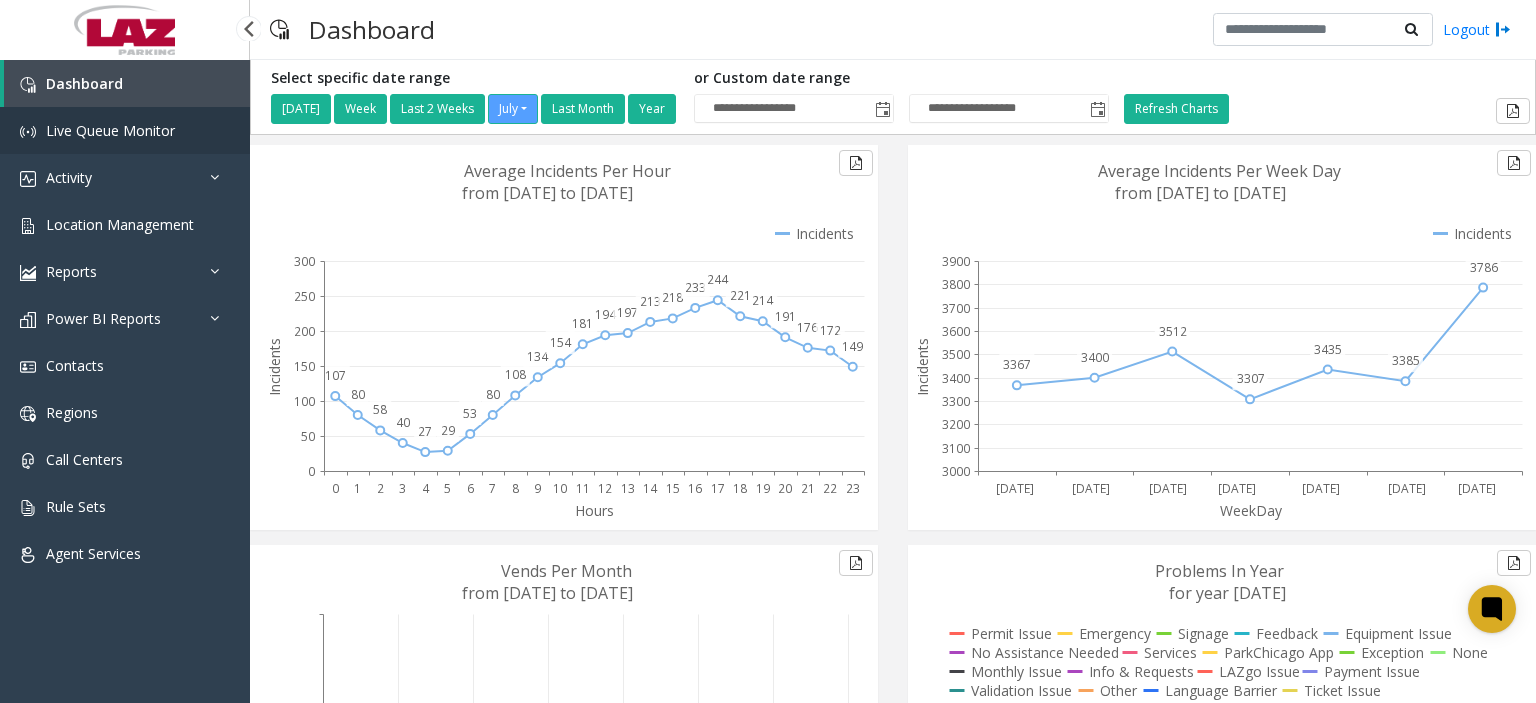 click on "Live Queue Monitor" at bounding box center (110, 130) 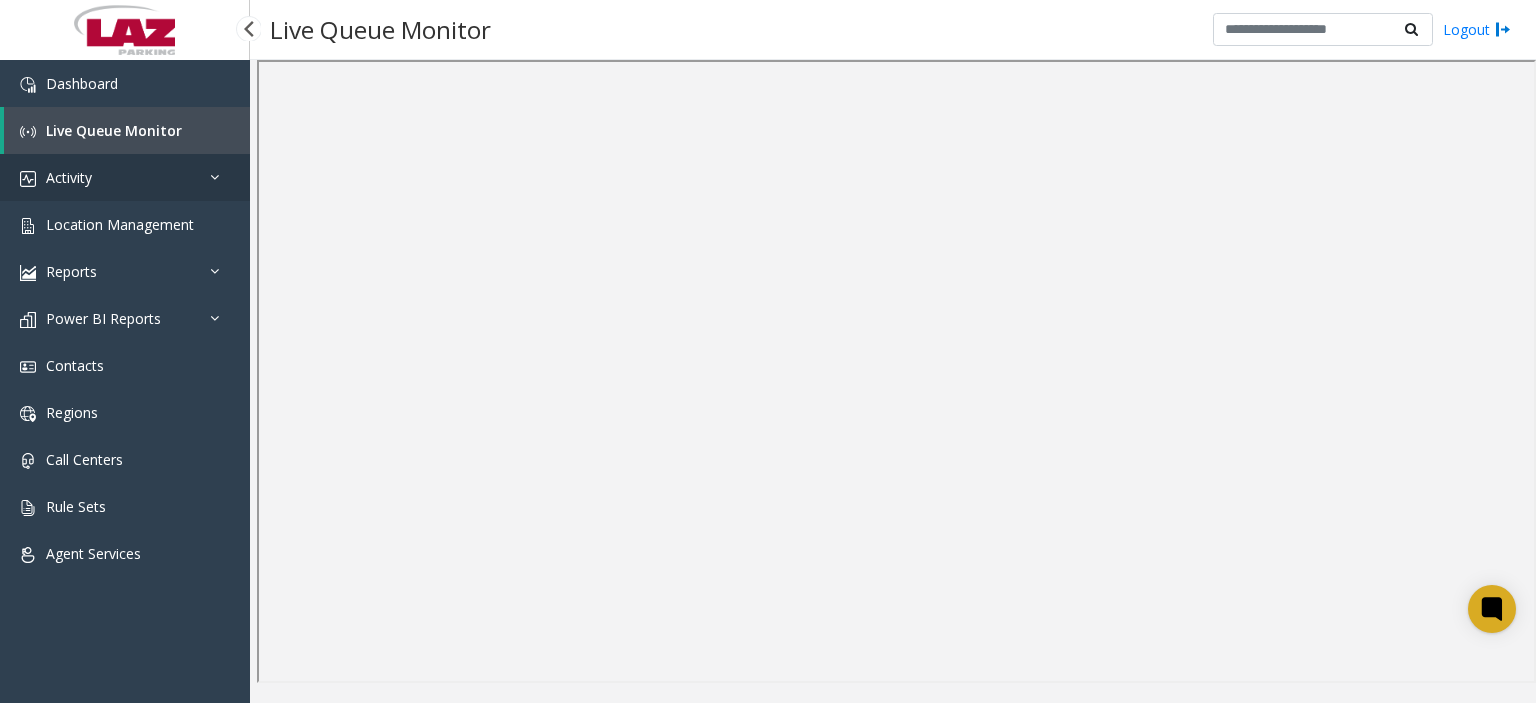 click at bounding box center [220, 177] 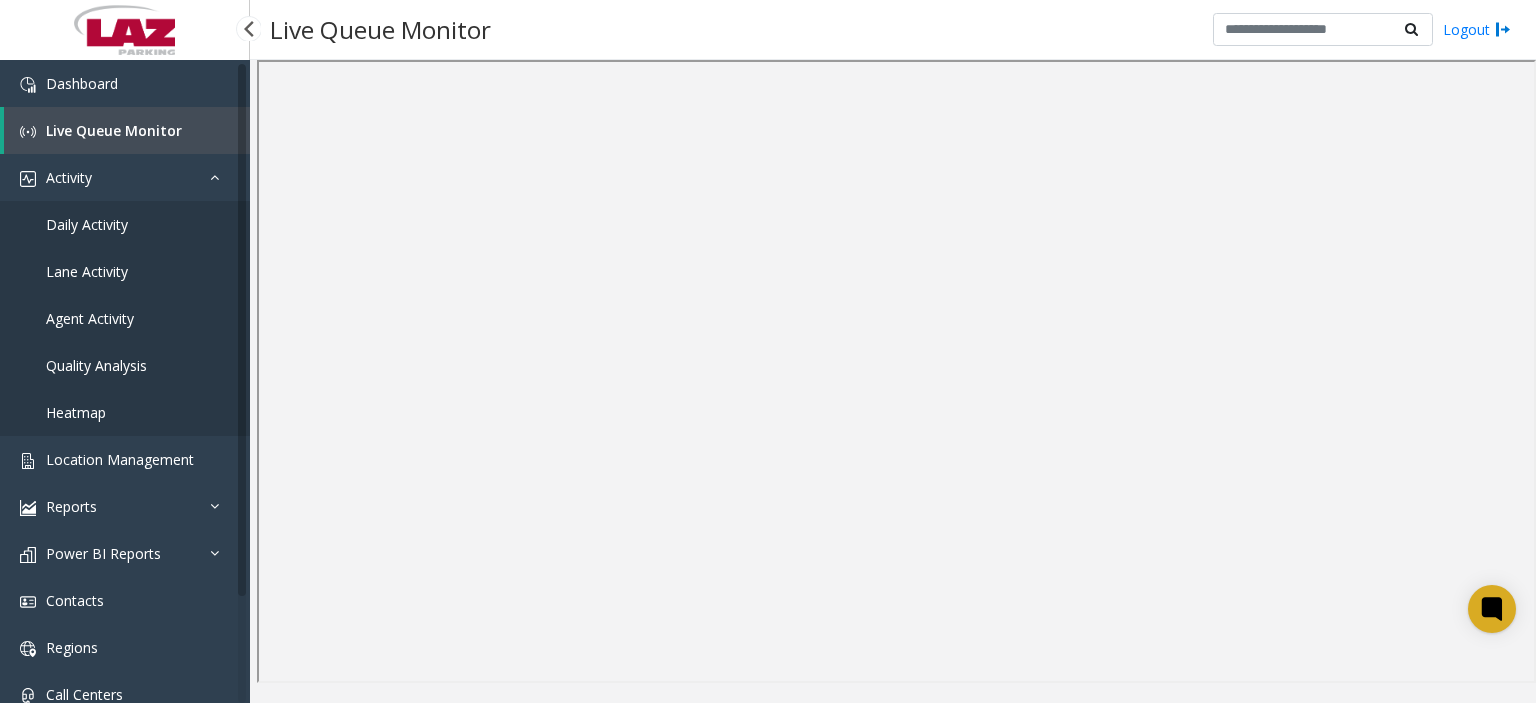 click on "Agent Activity" at bounding box center [90, 318] 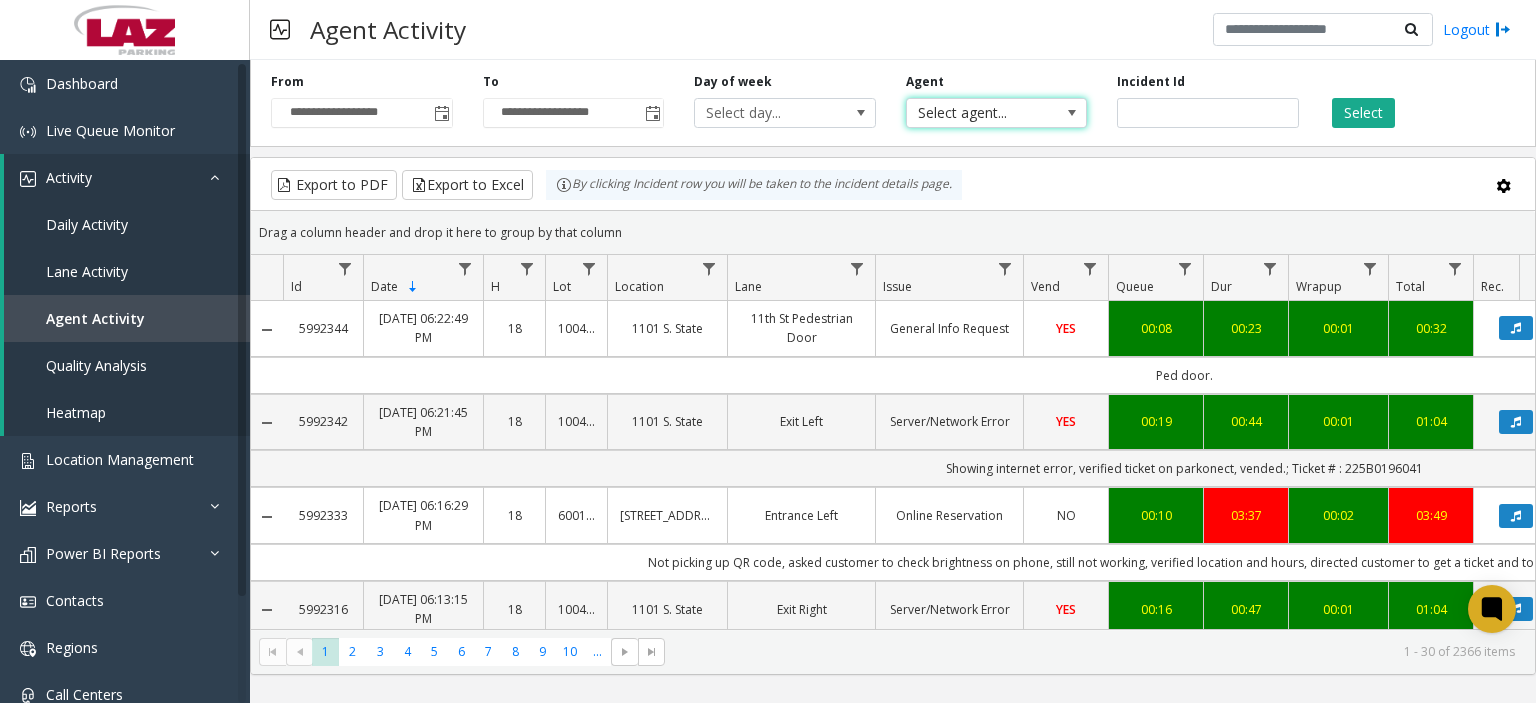 click on "Select agent..." at bounding box center [997, 113] 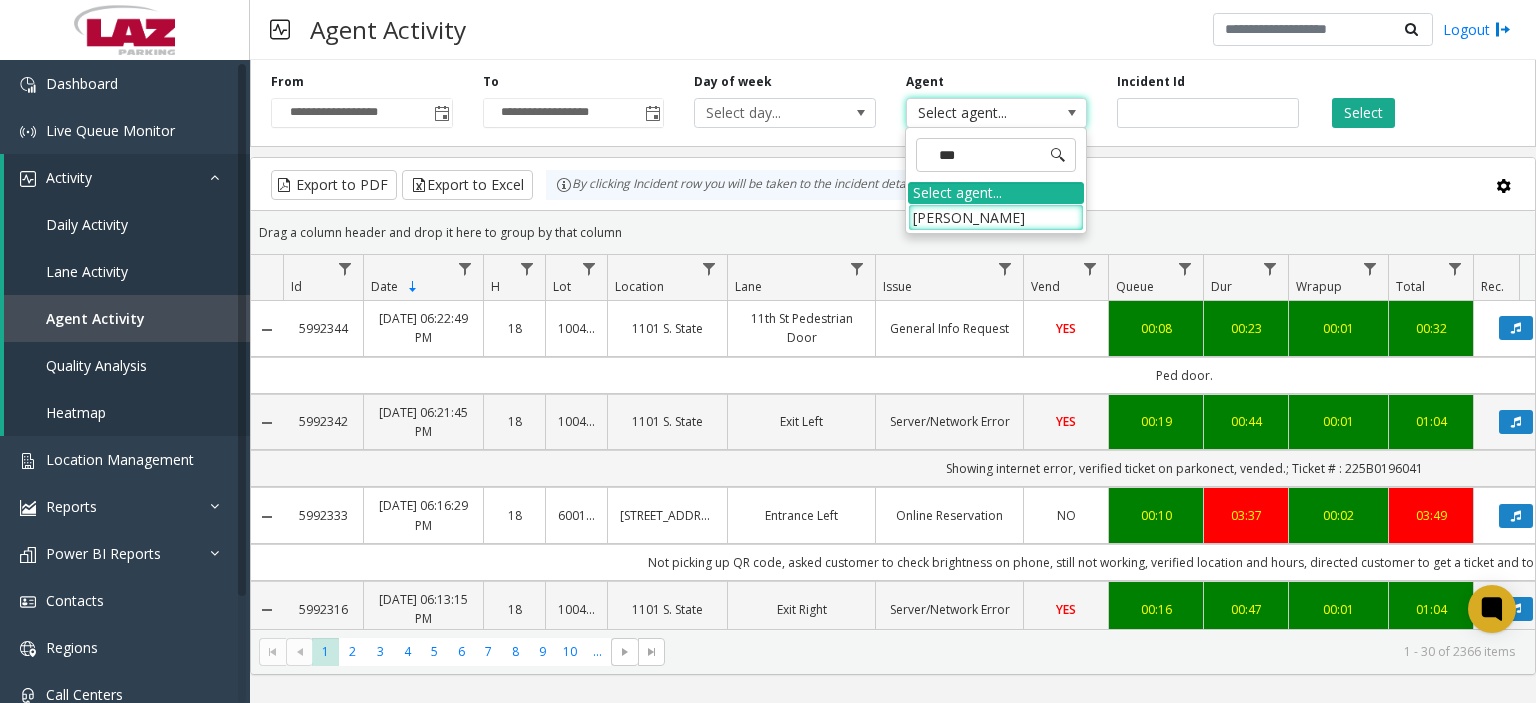 type on "****" 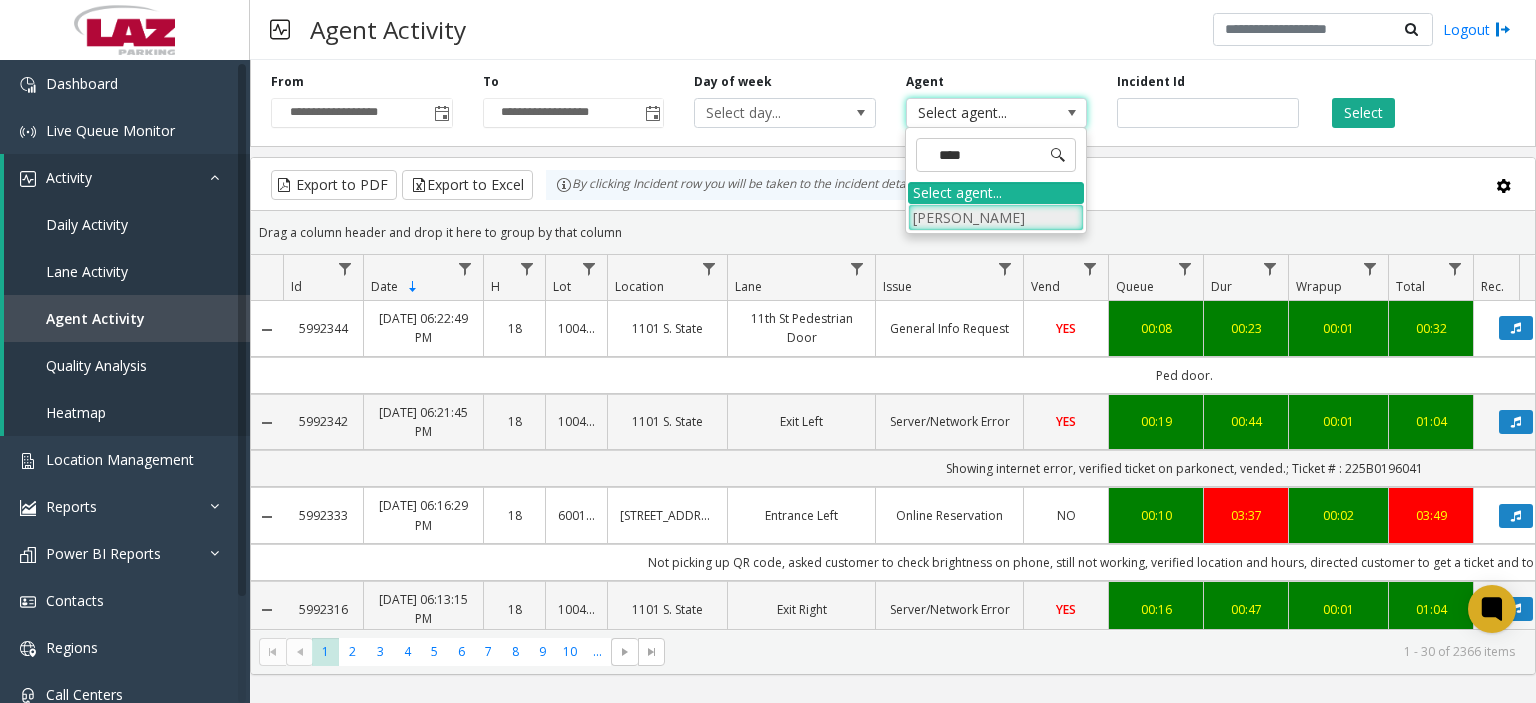 click on "[PERSON_NAME]" at bounding box center [996, 217] 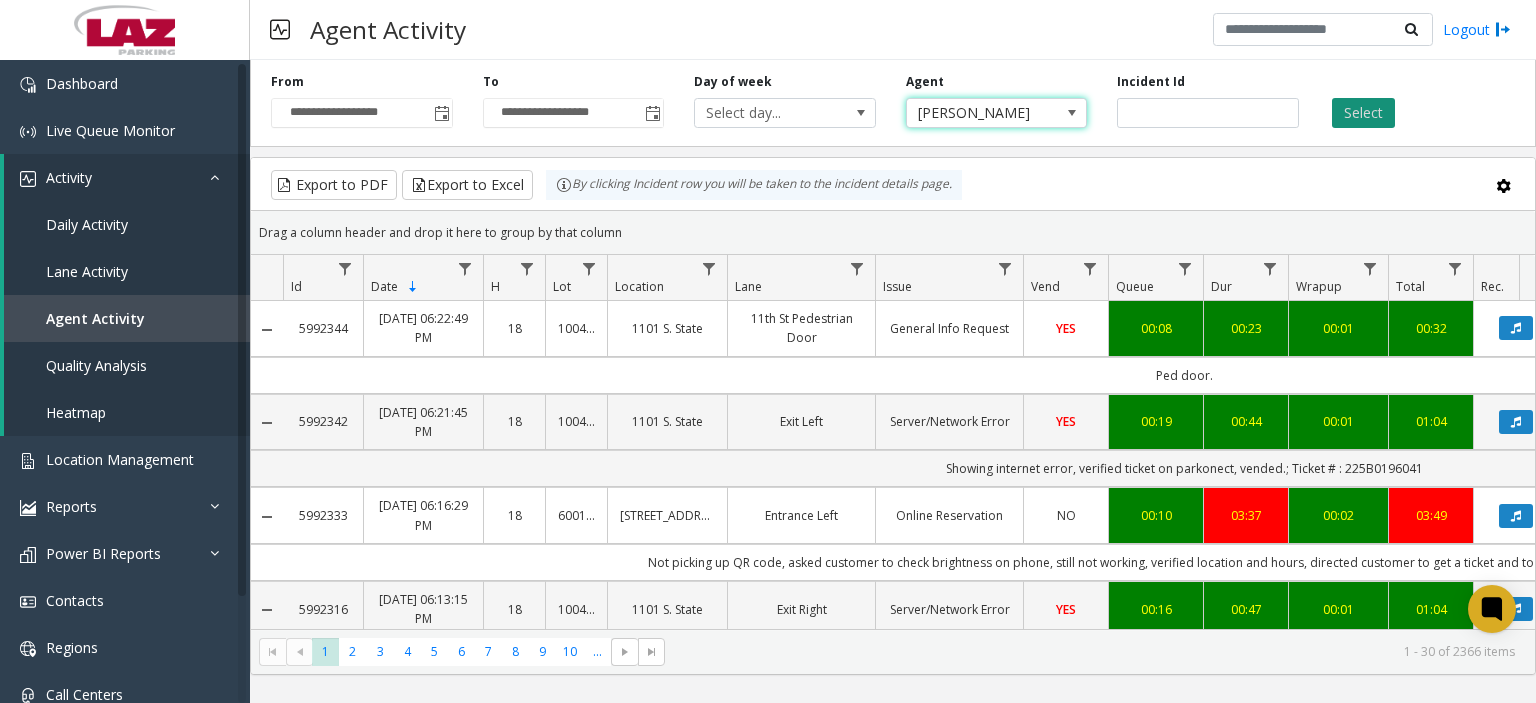 click on "Select" 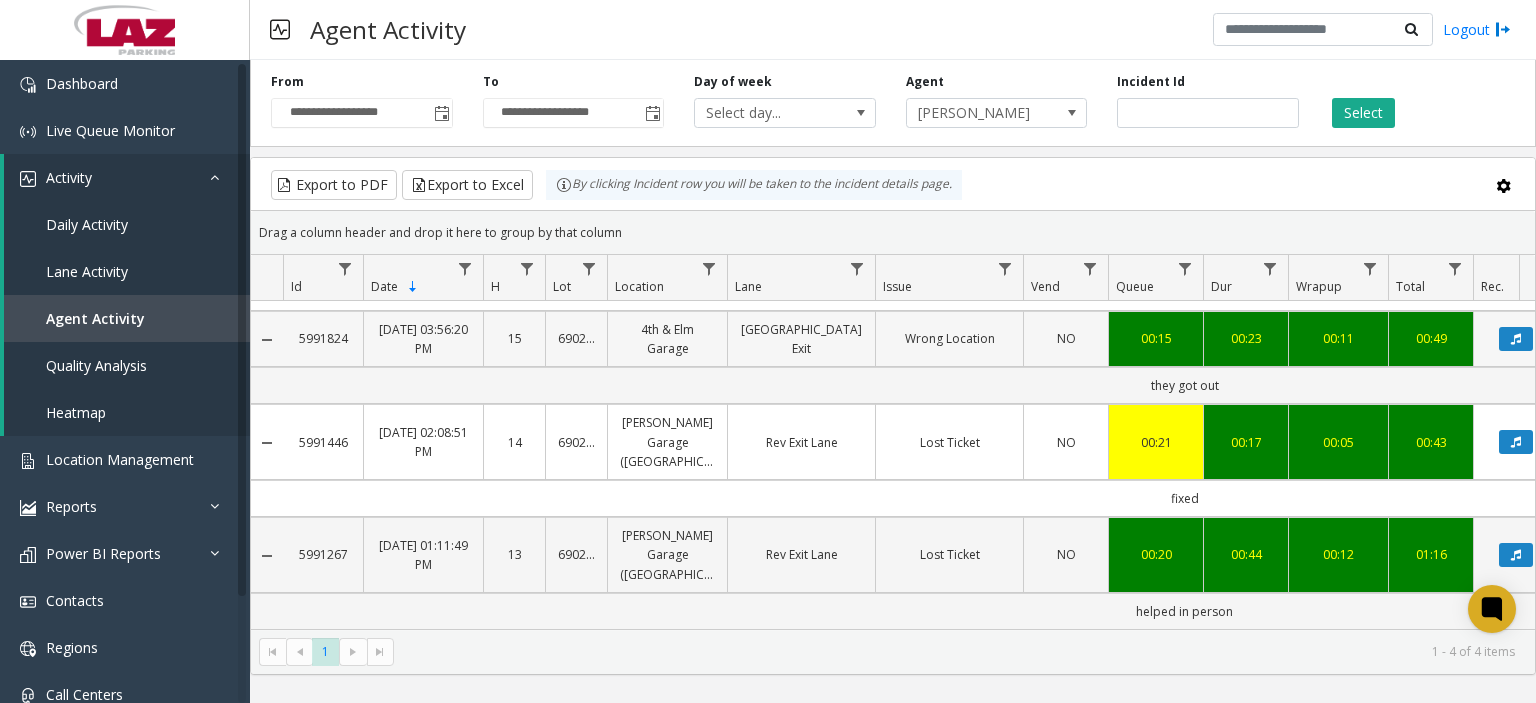 scroll, scrollTop: 132, scrollLeft: 115, axis: both 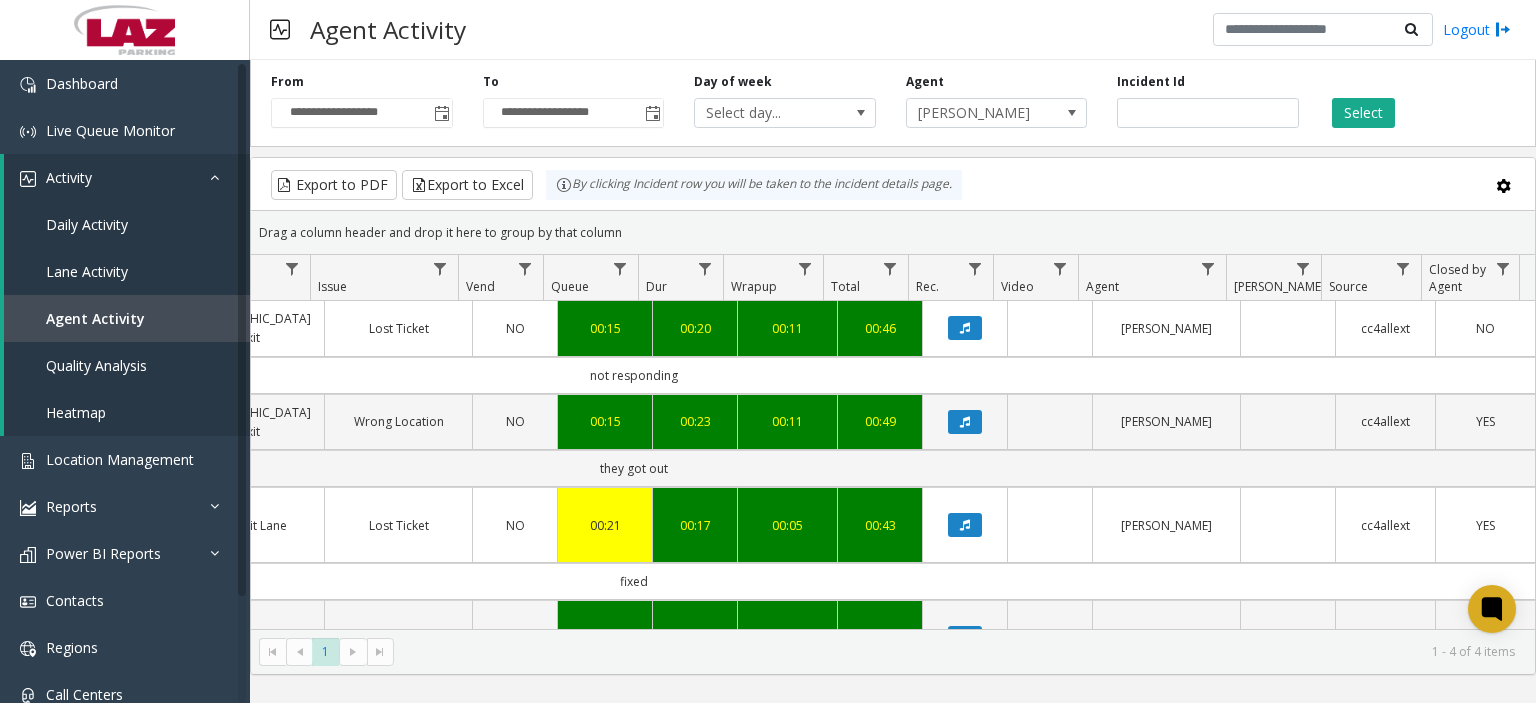 click on "NO" 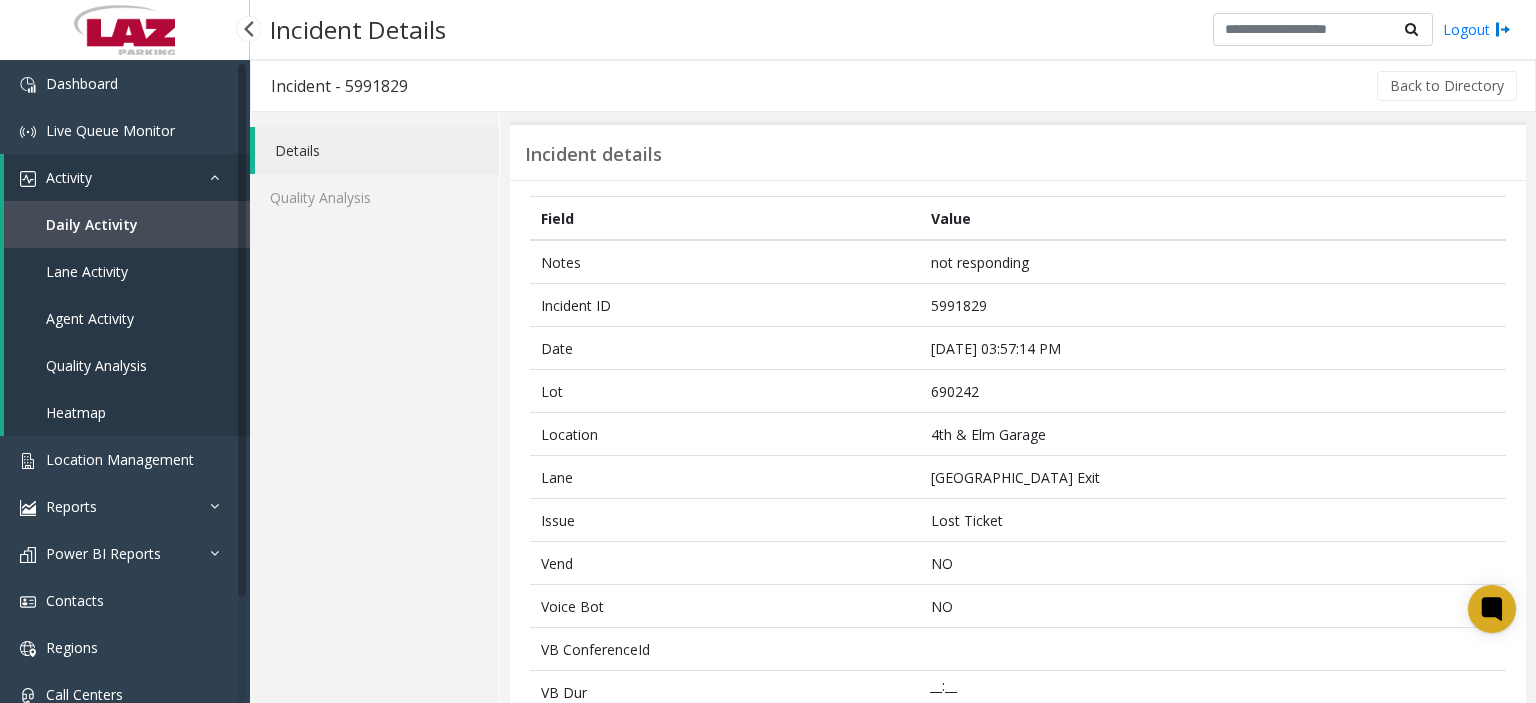 click on "Agent Activity" at bounding box center (90, 318) 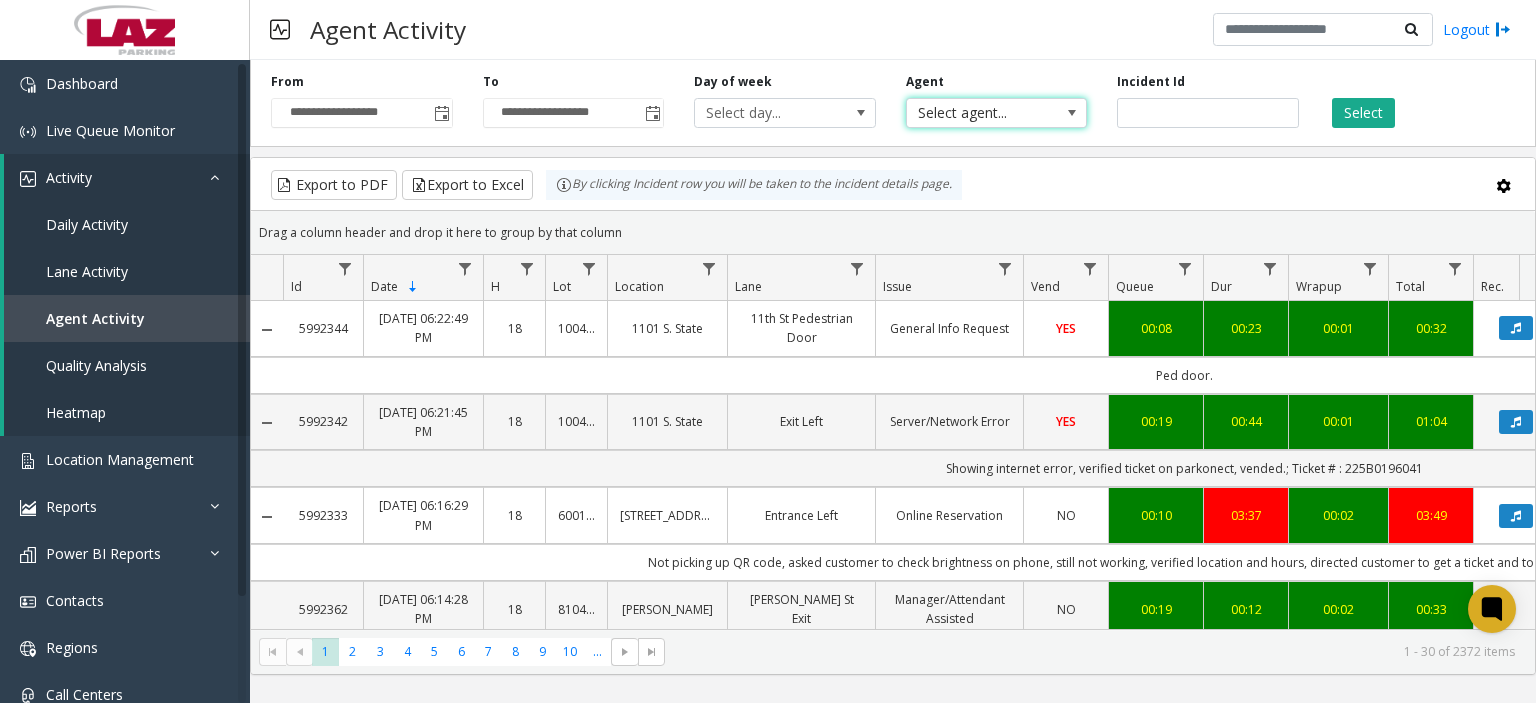 click on "Select agent..." at bounding box center (979, 113) 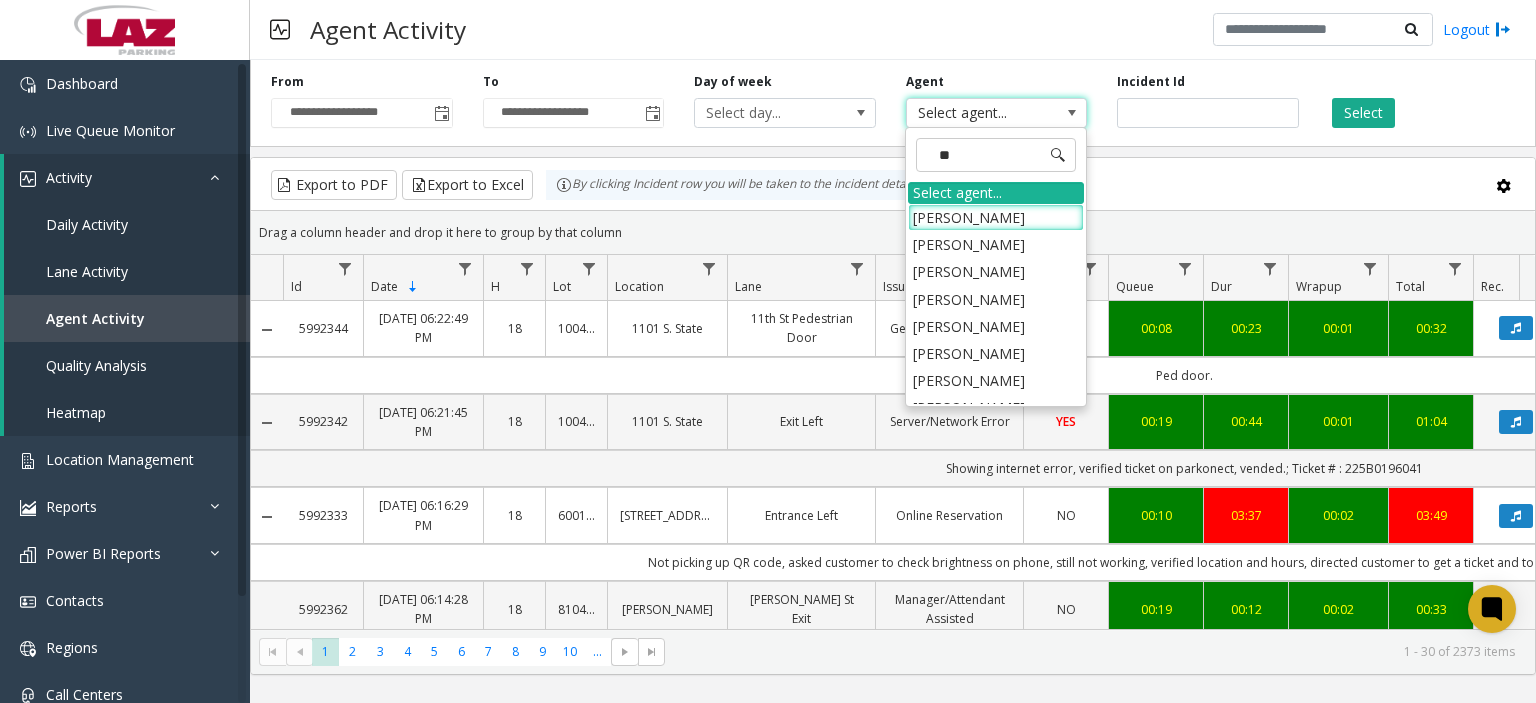 type on "***" 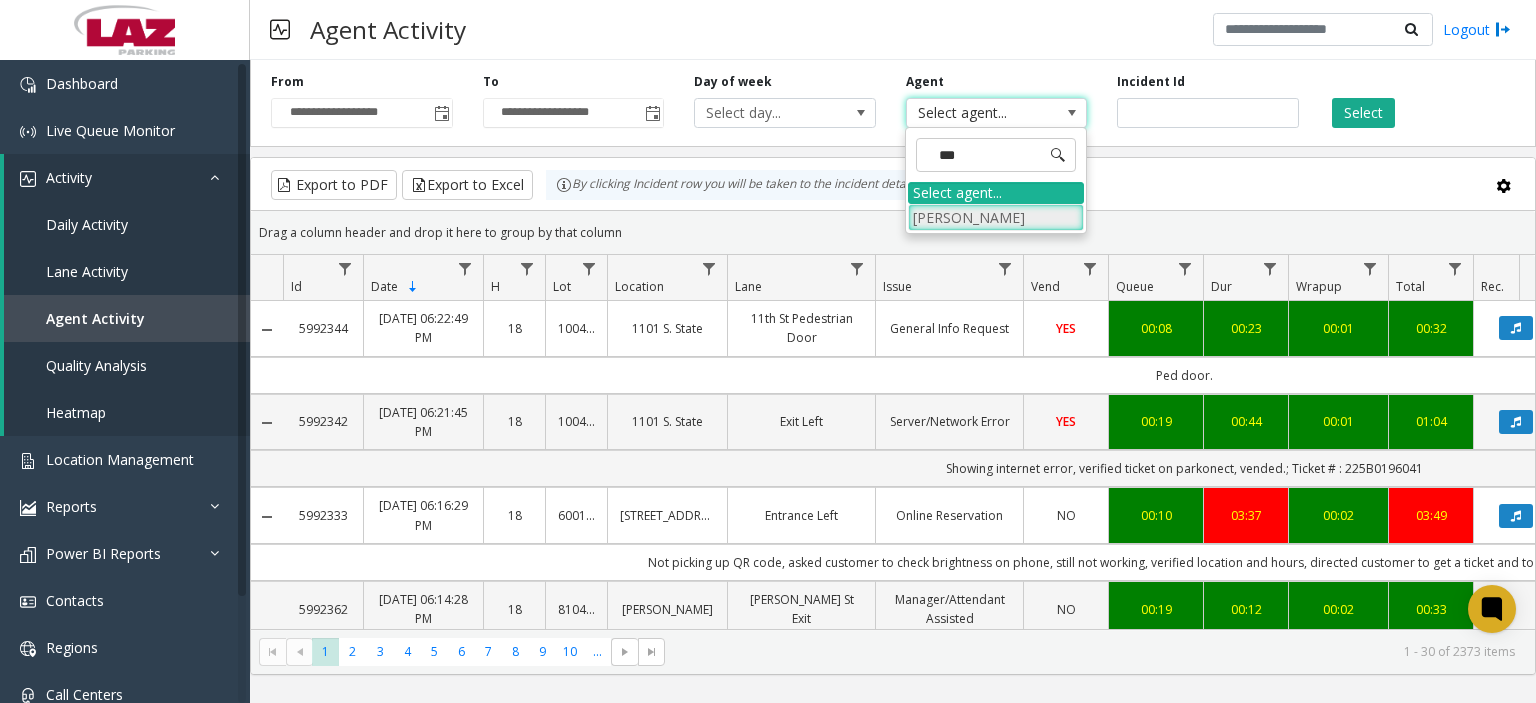 click on "[PERSON_NAME]" at bounding box center [996, 217] 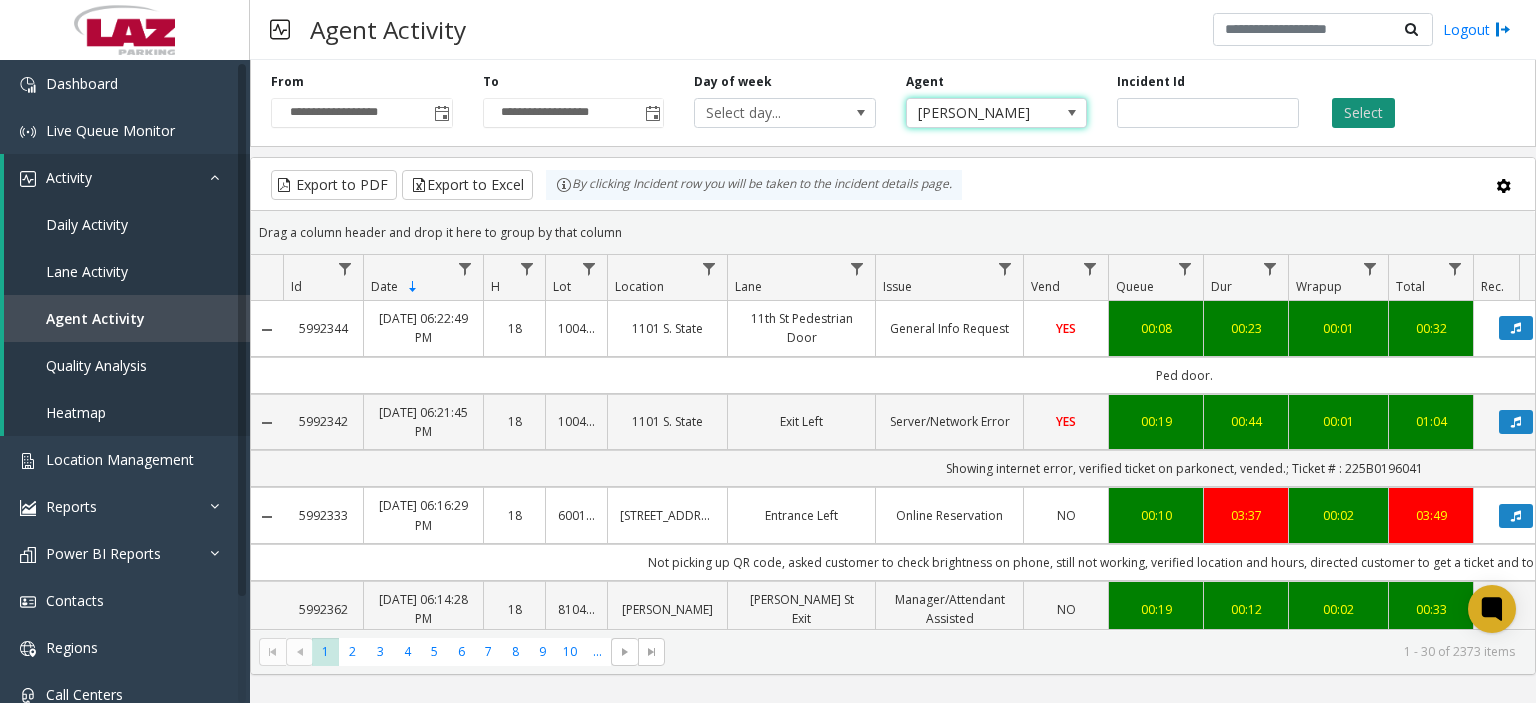 click on "Select" 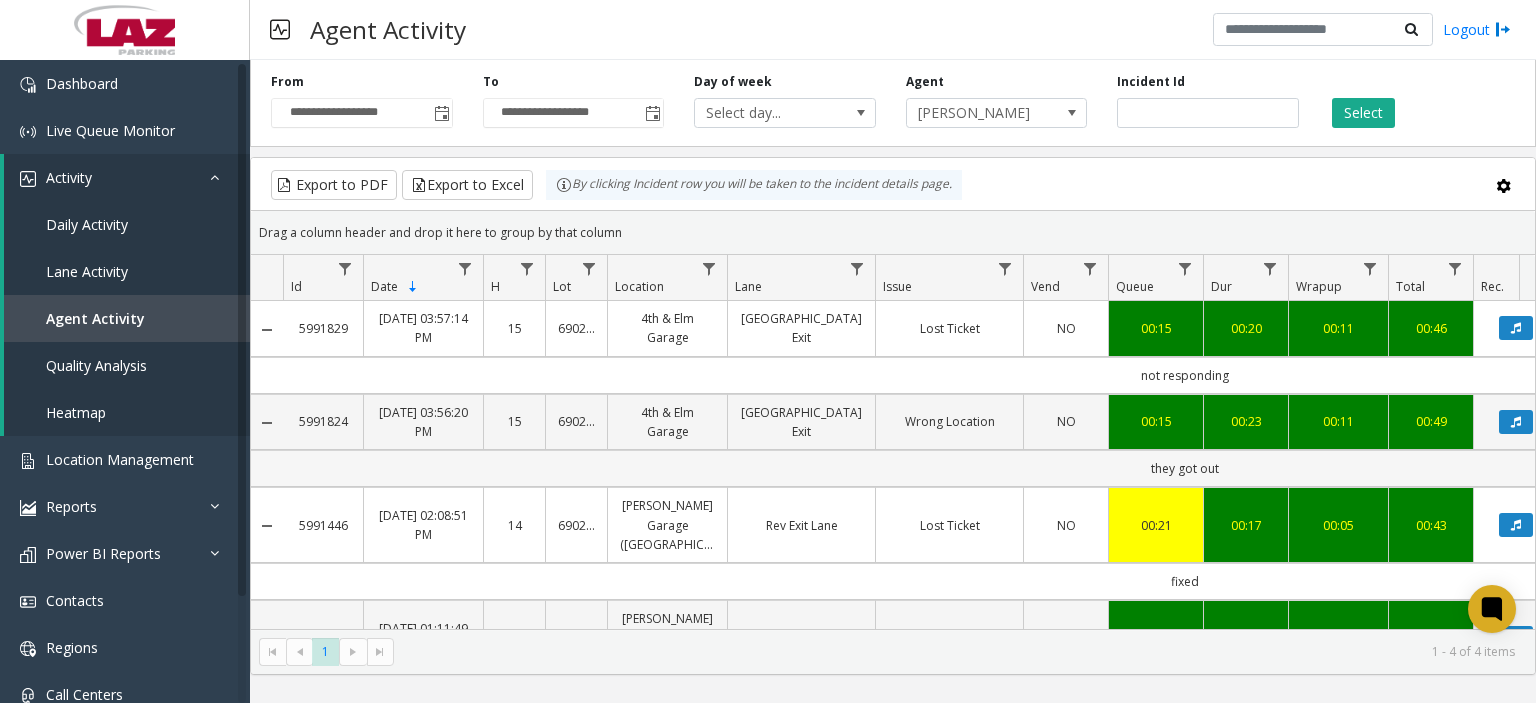 scroll, scrollTop: 0, scrollLeft: 19, axis: horizontal 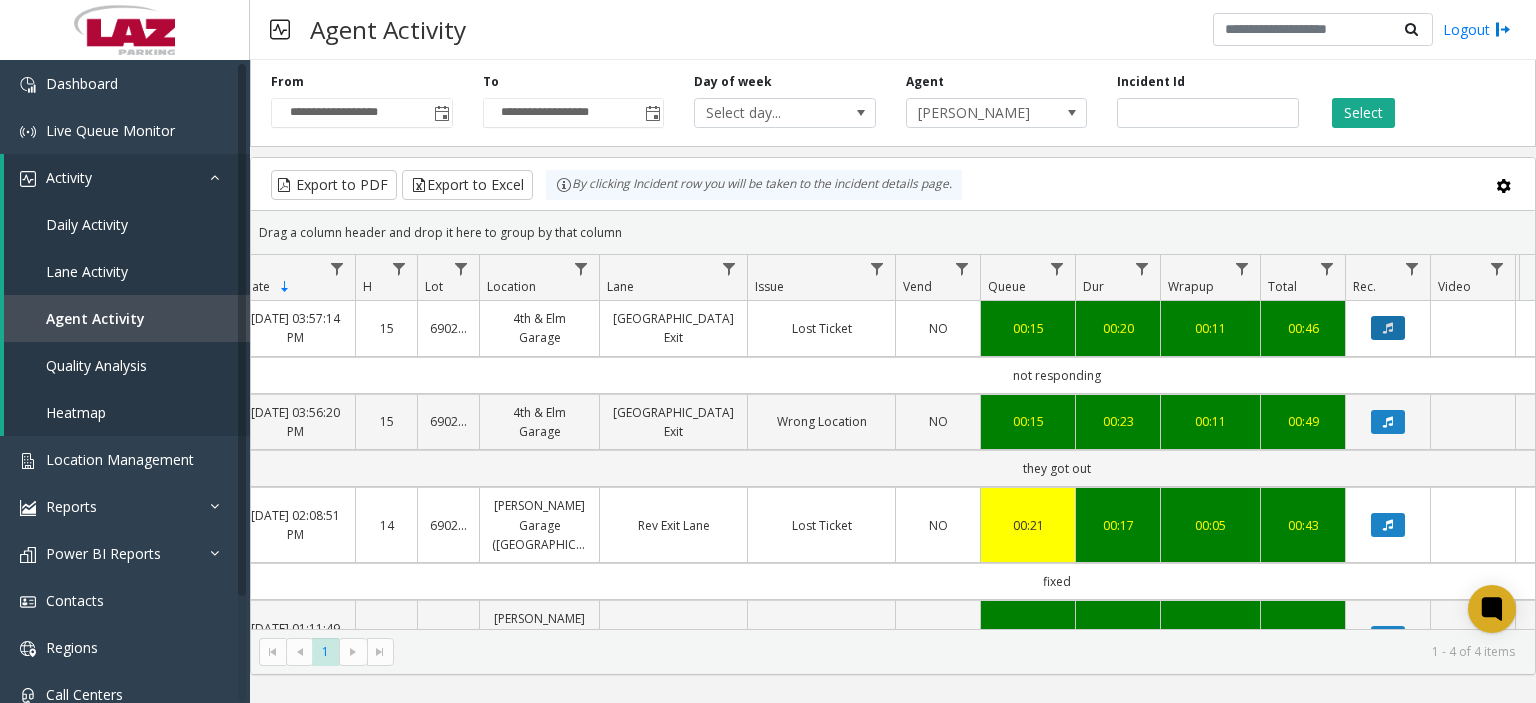 click 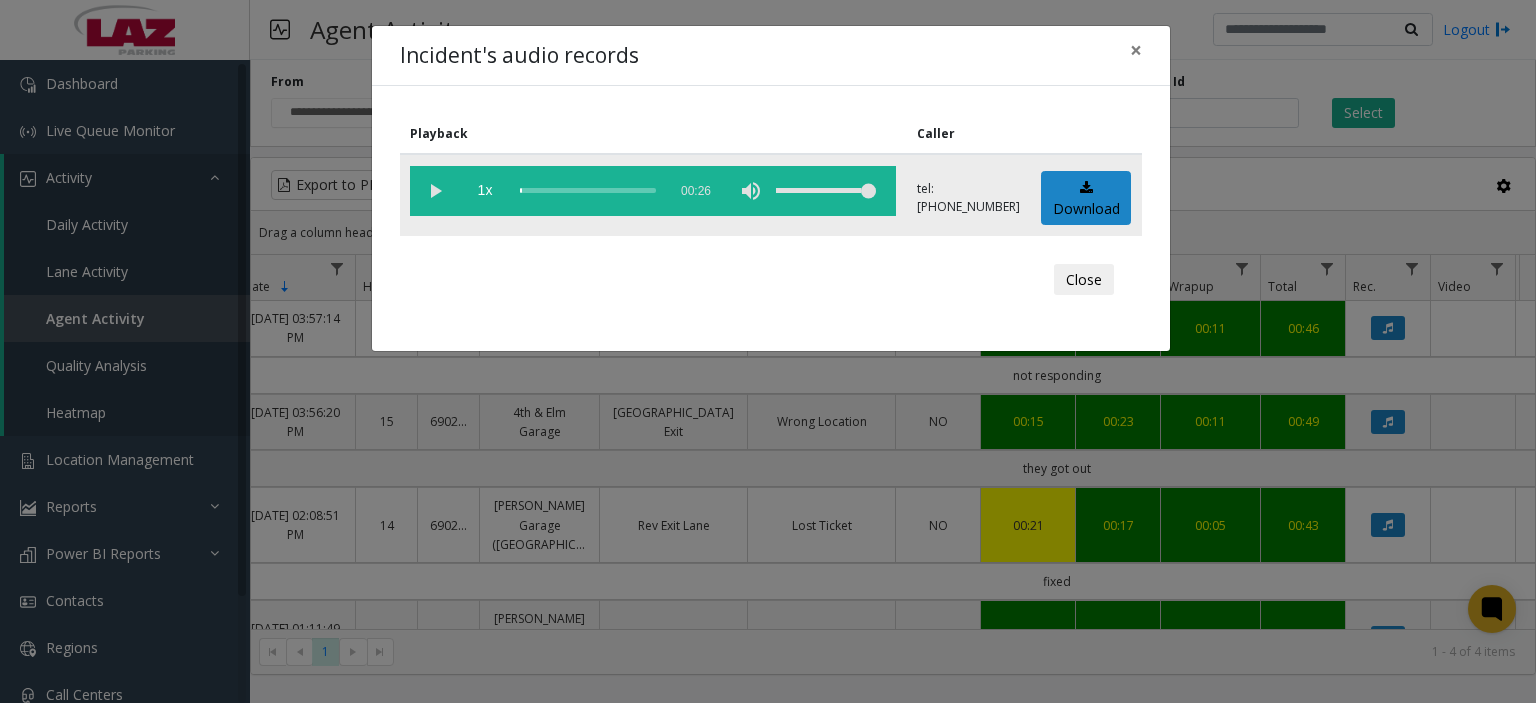 click 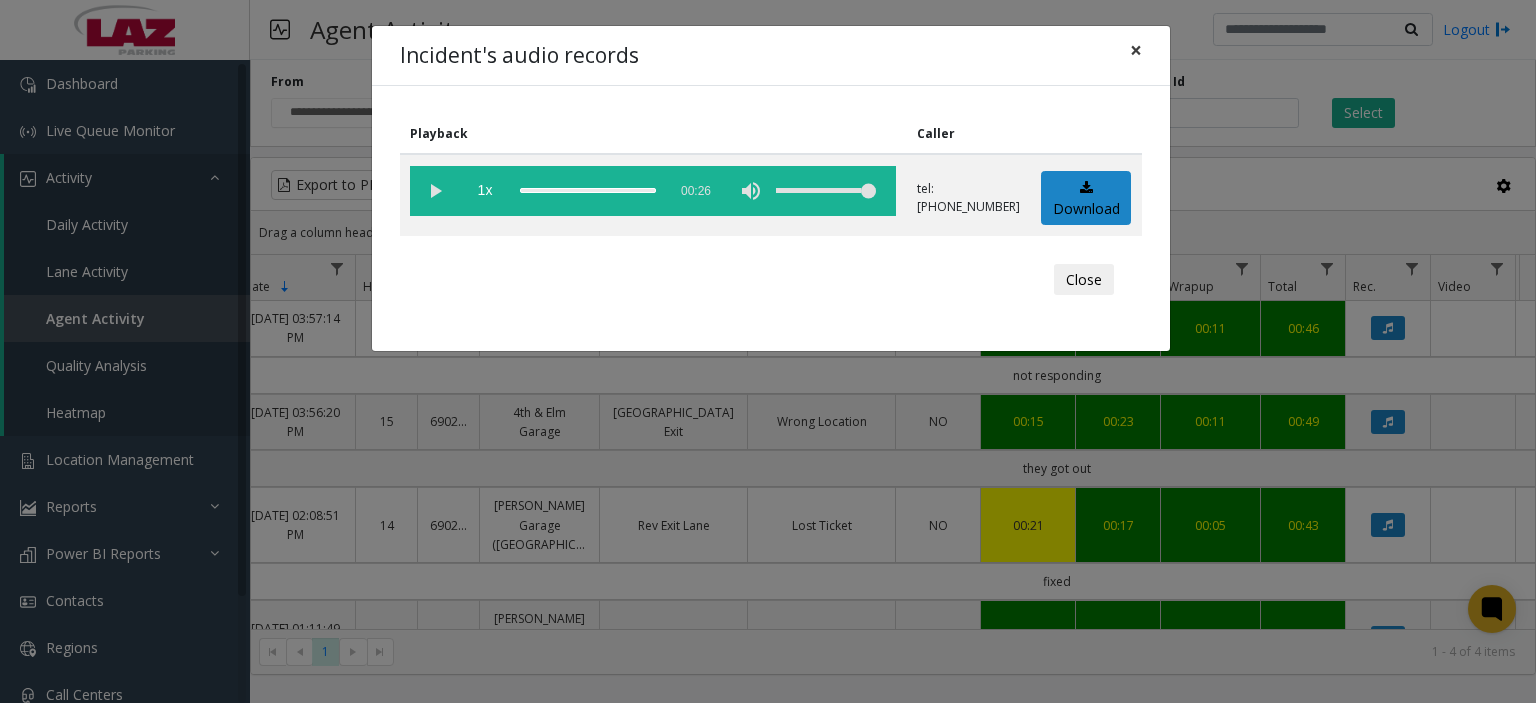 click on "×" 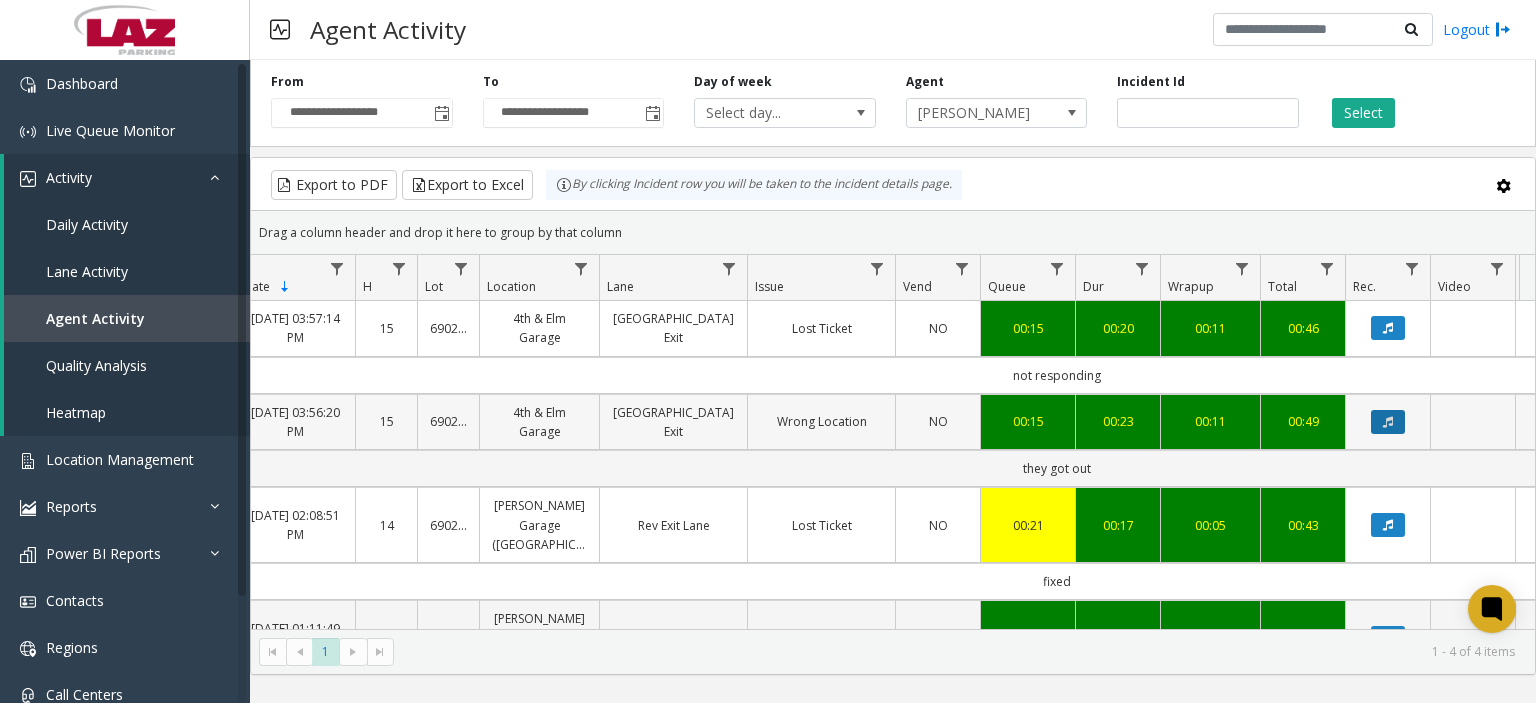 click 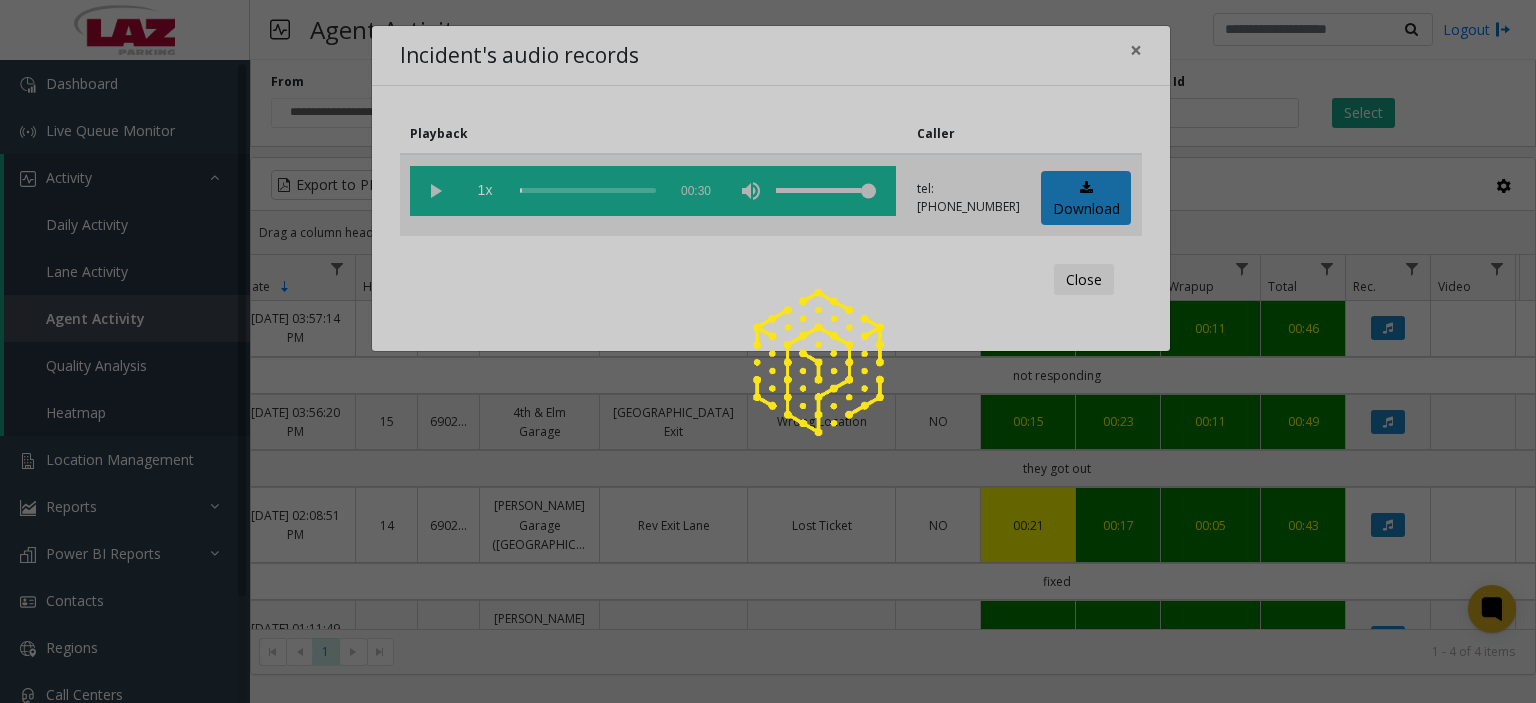 click 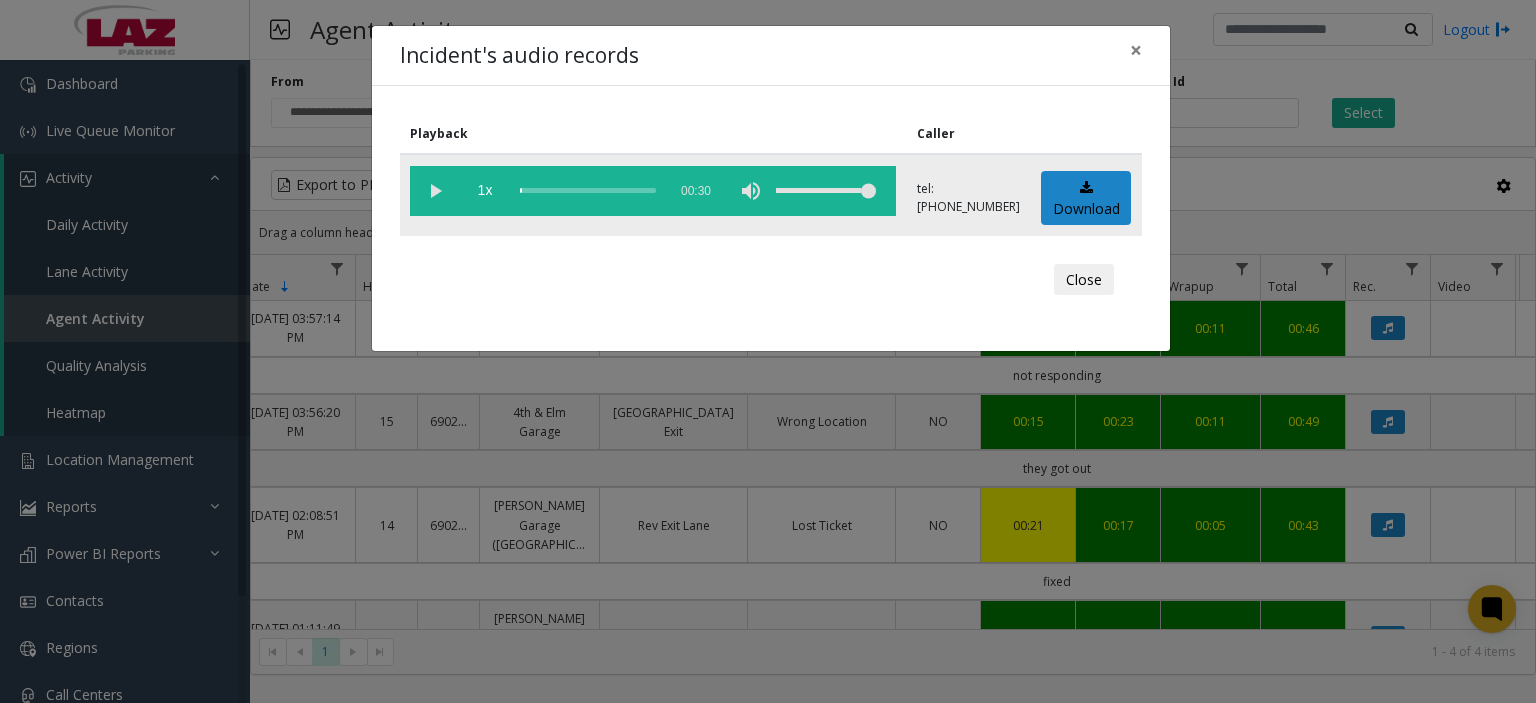 click 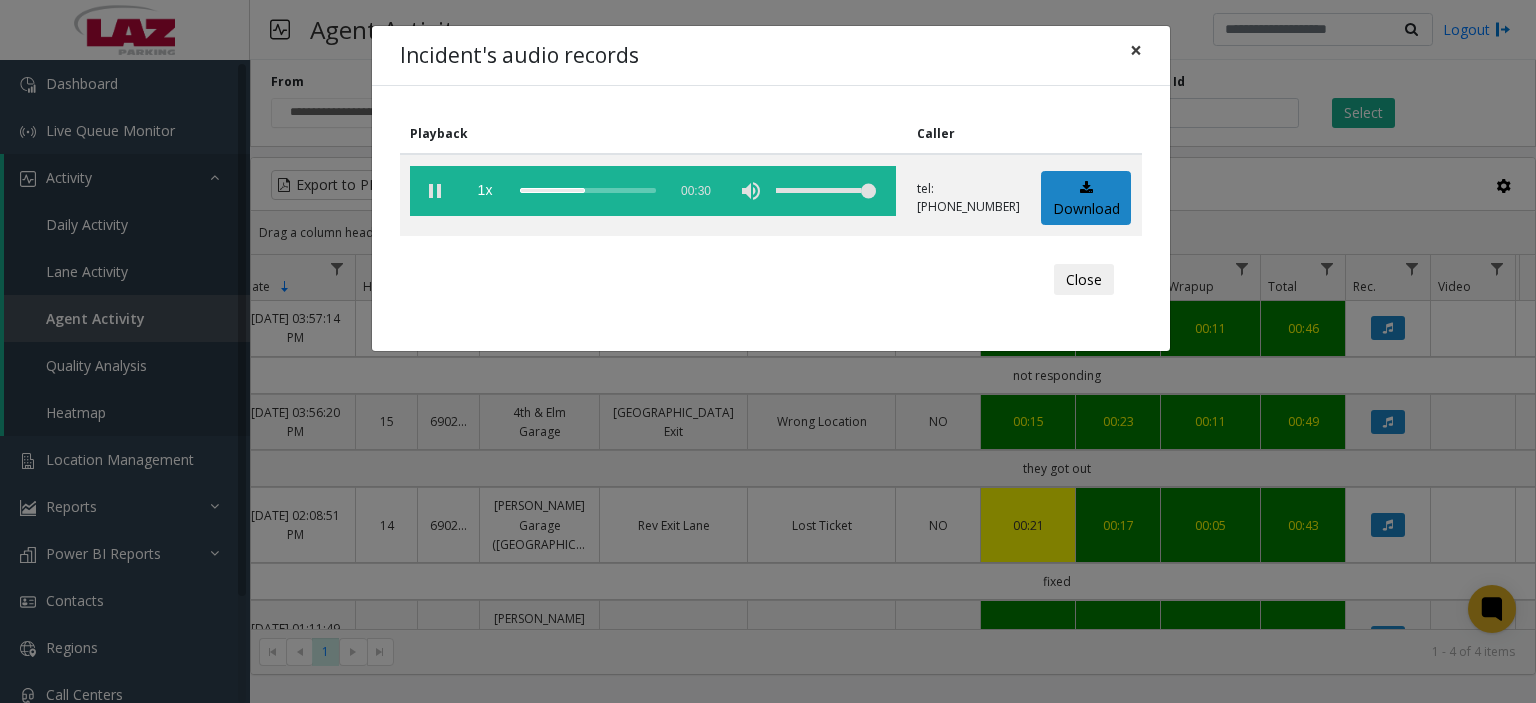 click on "×" 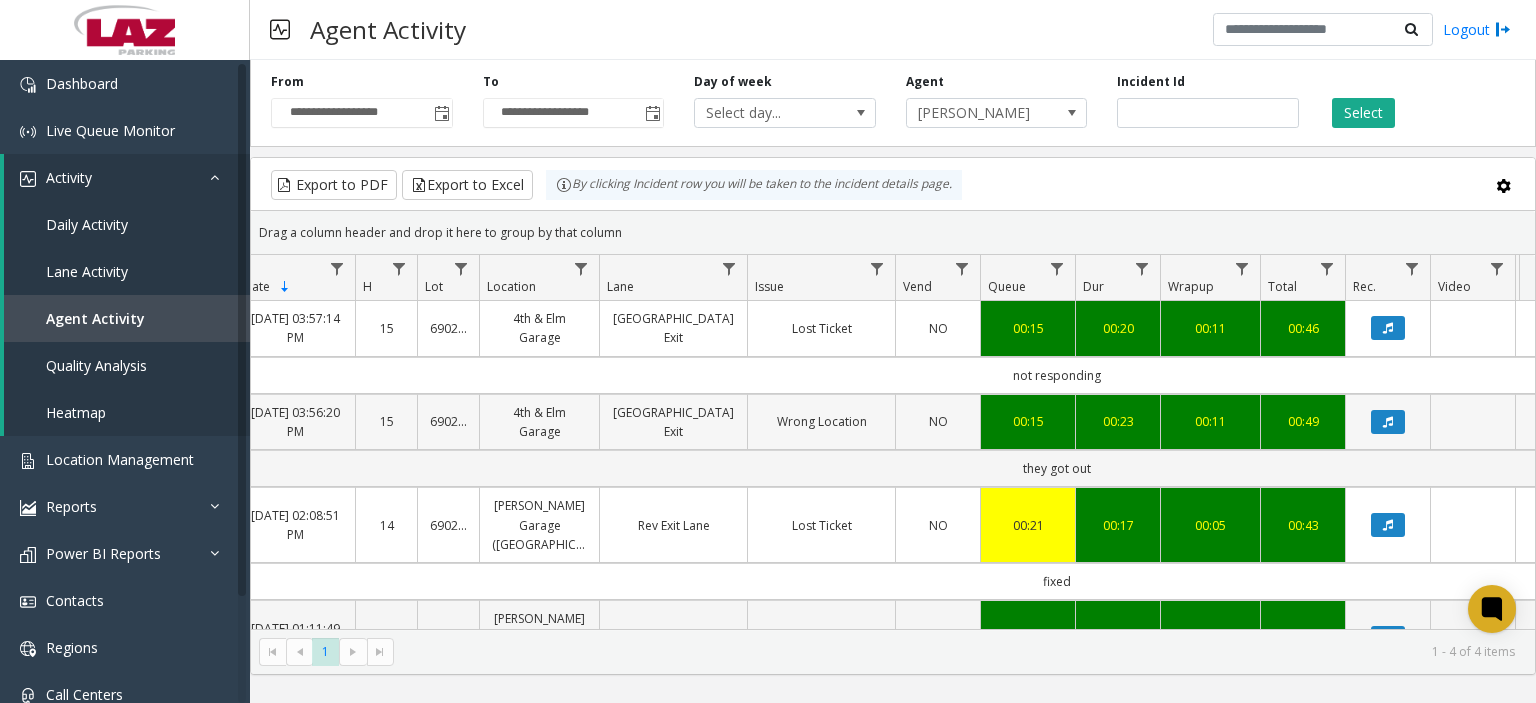 scroll, scrollTop: 0, scrollLeft: 0, axis: both 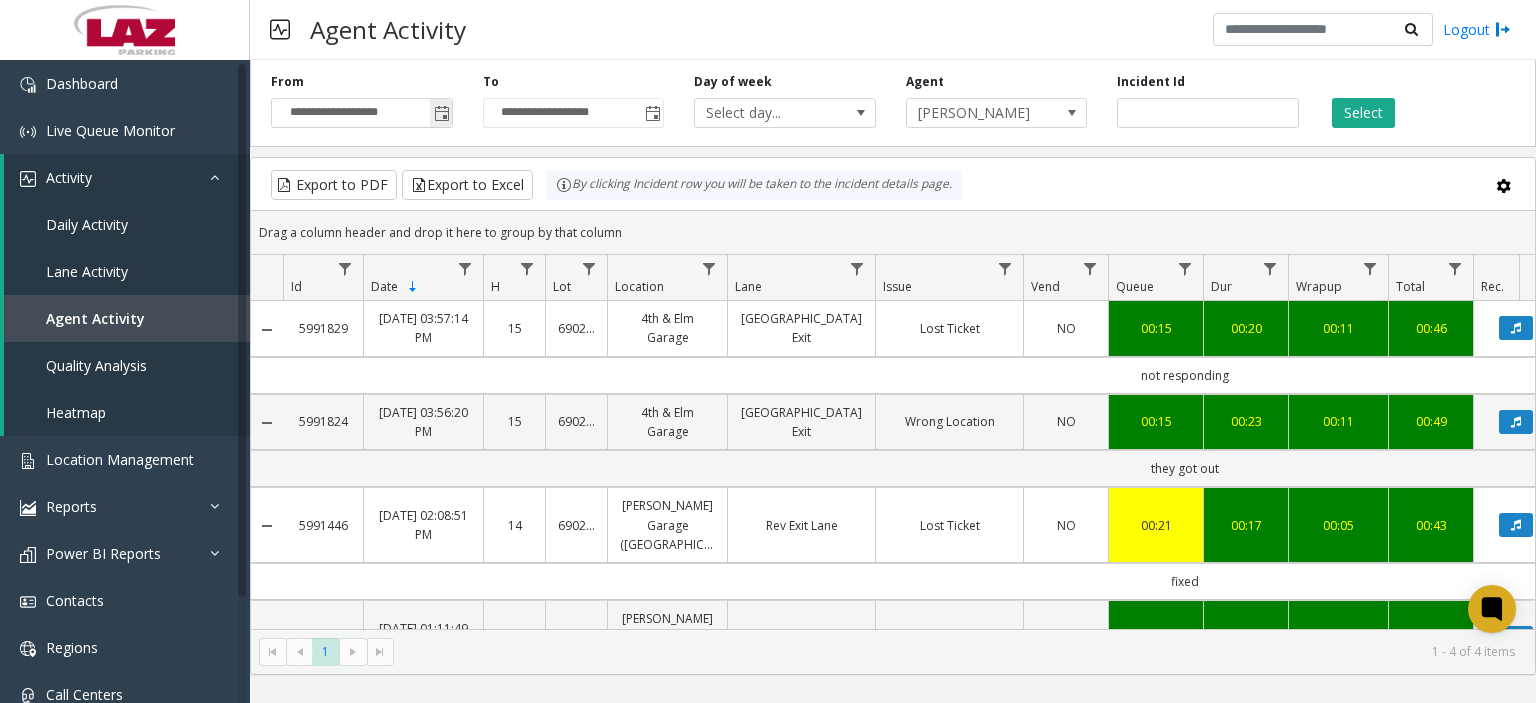 click 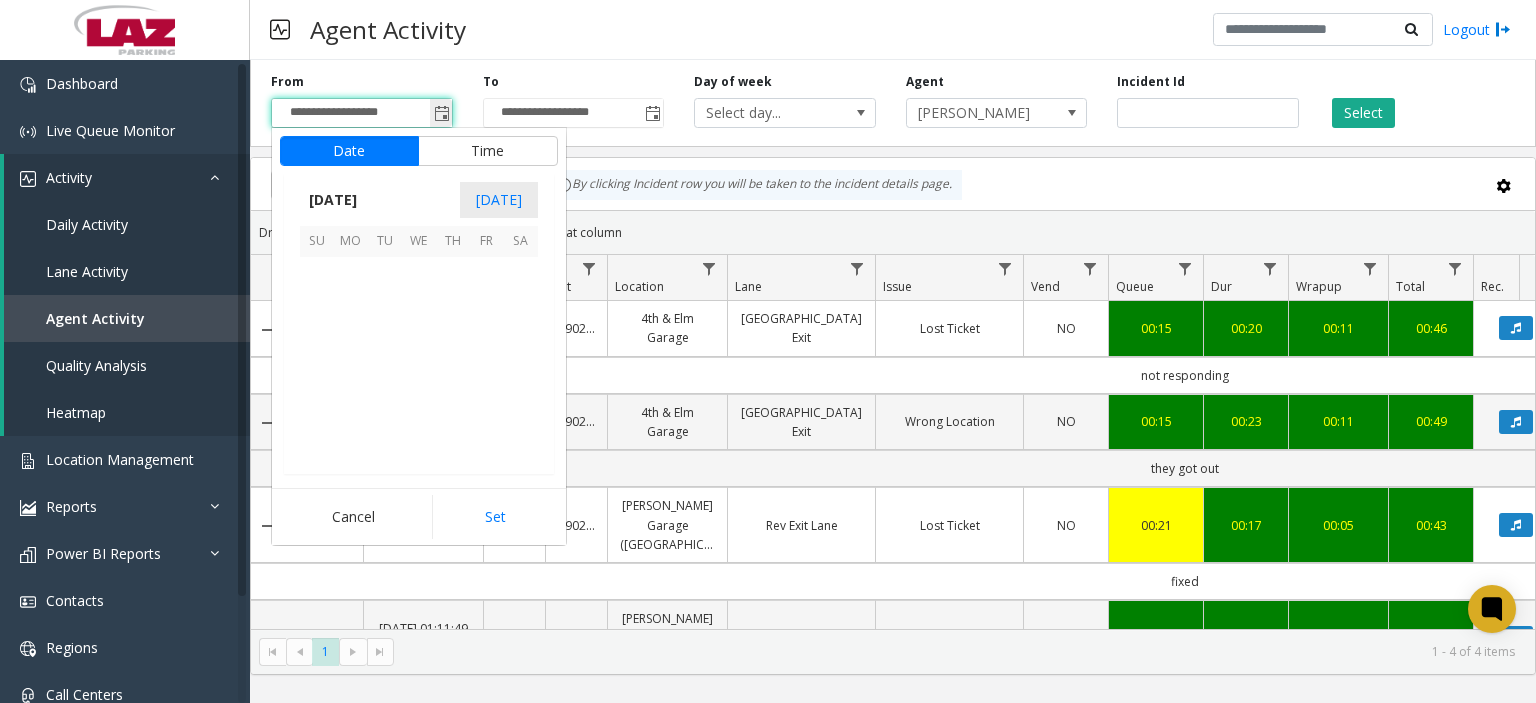scroll, scrollTop: 358428, scrollLeft: 0, axis: vertical 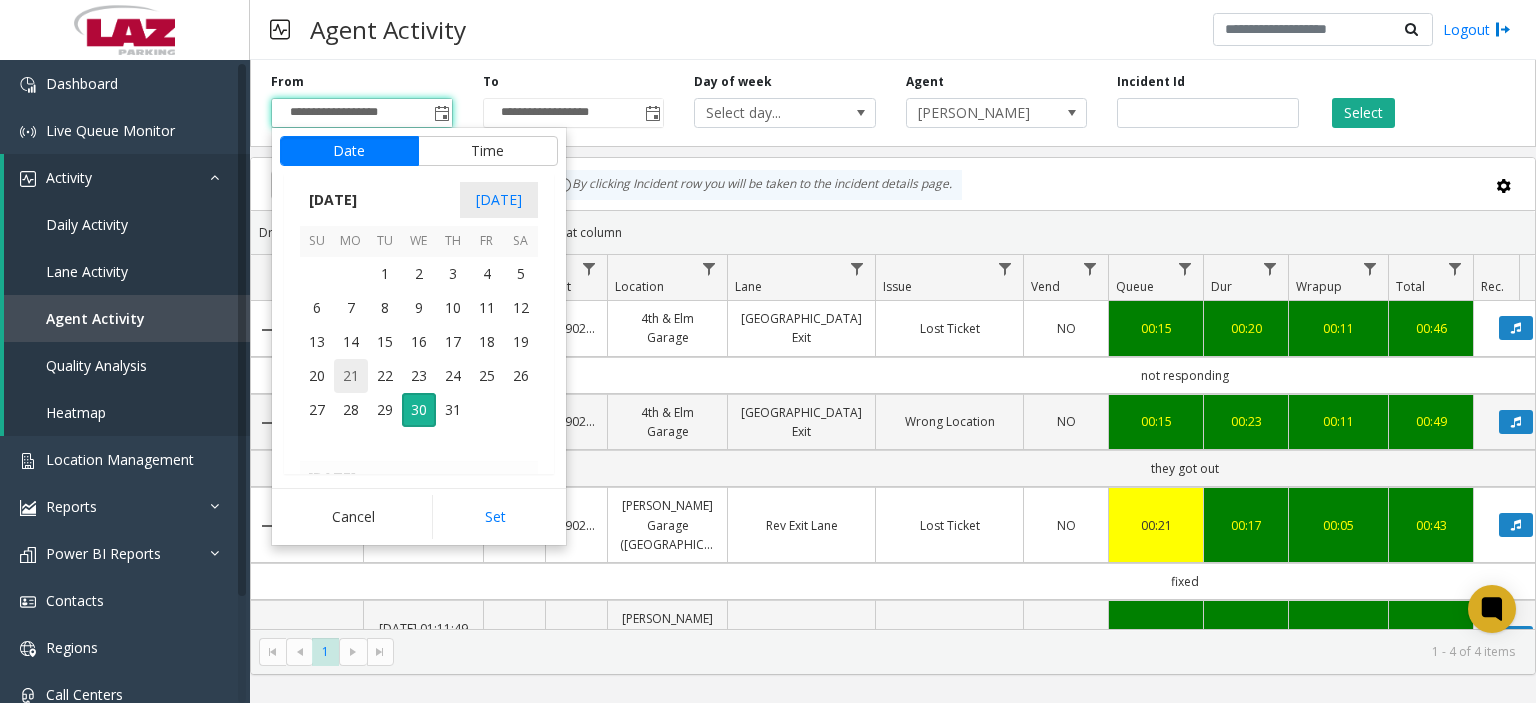 click on "21" at bounding box center (351, 376) 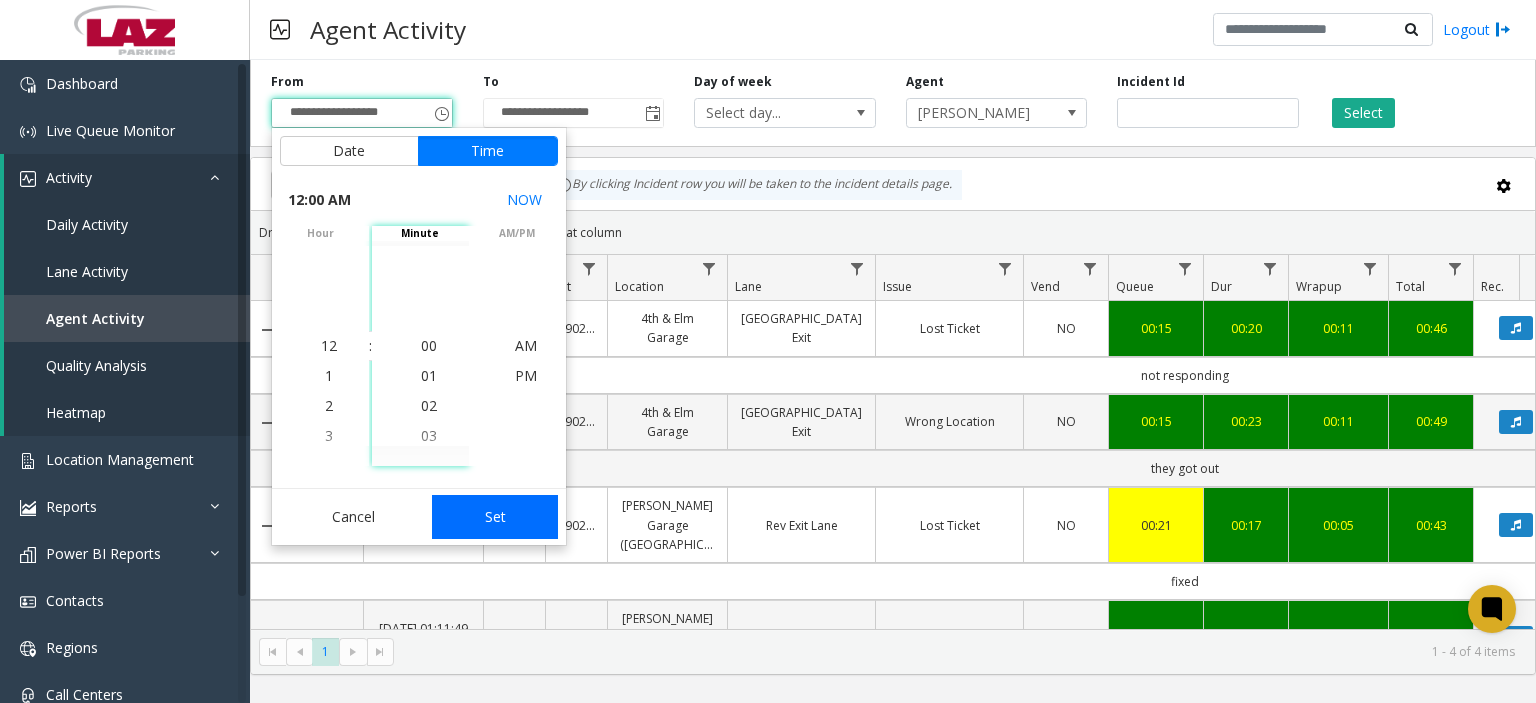 click on "Set" 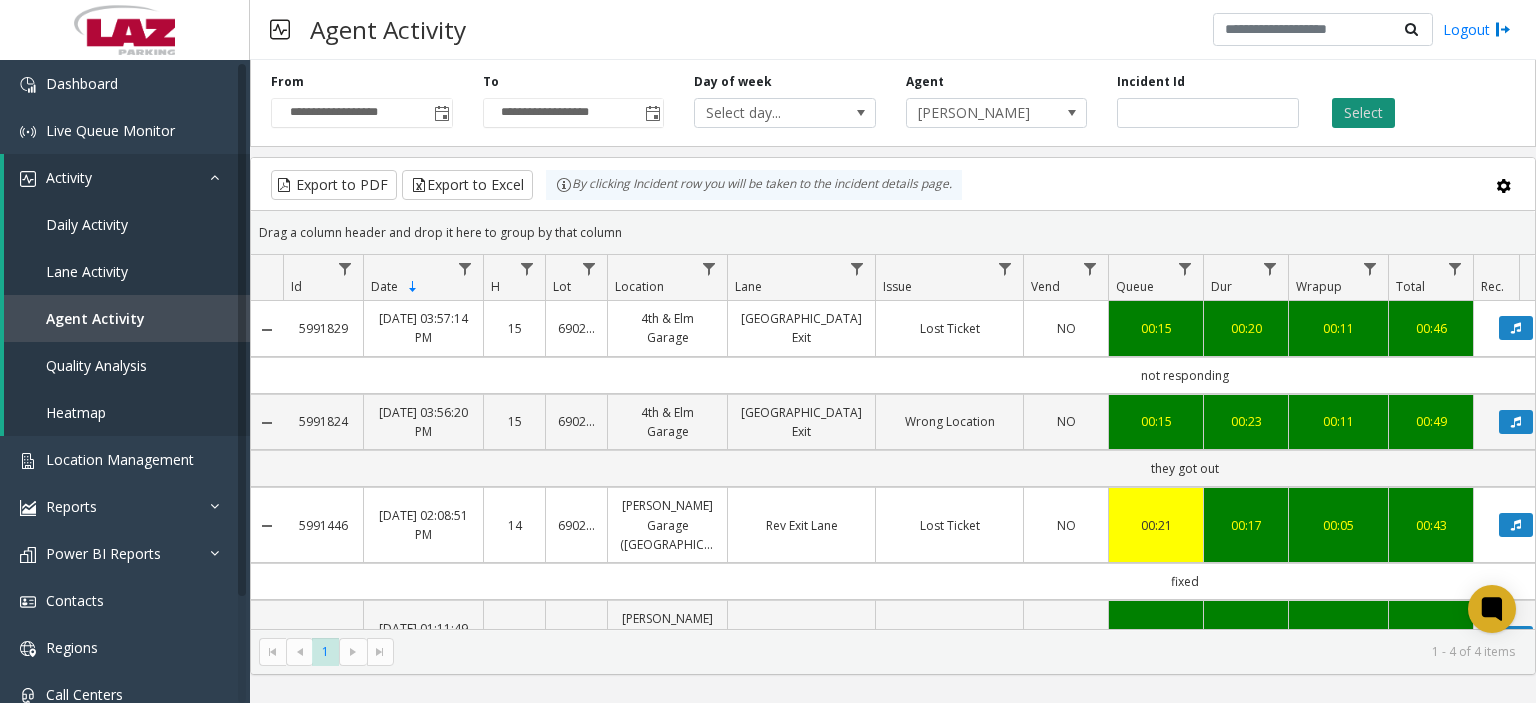 click on "Select" 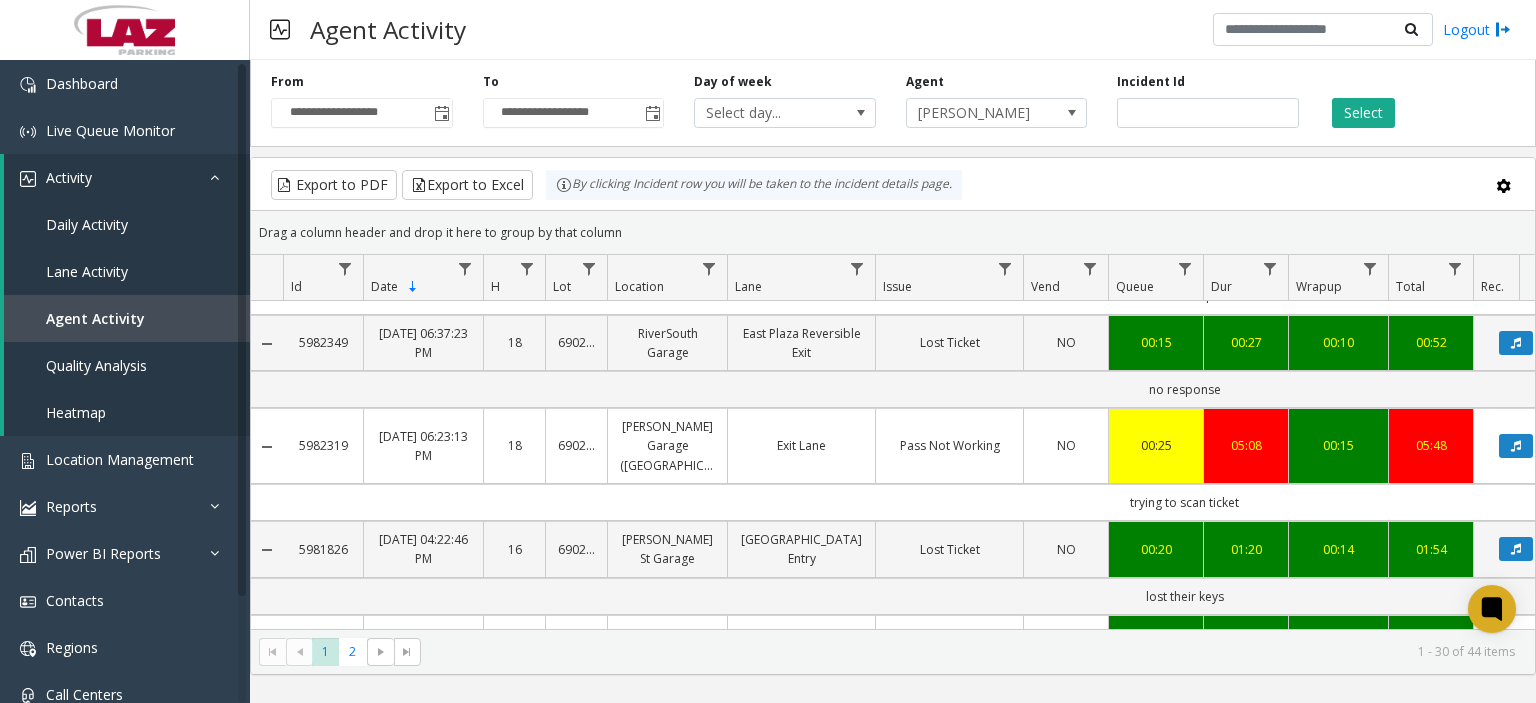 scroll, scrollTop: 492, scrollLeft: 31, axis: both 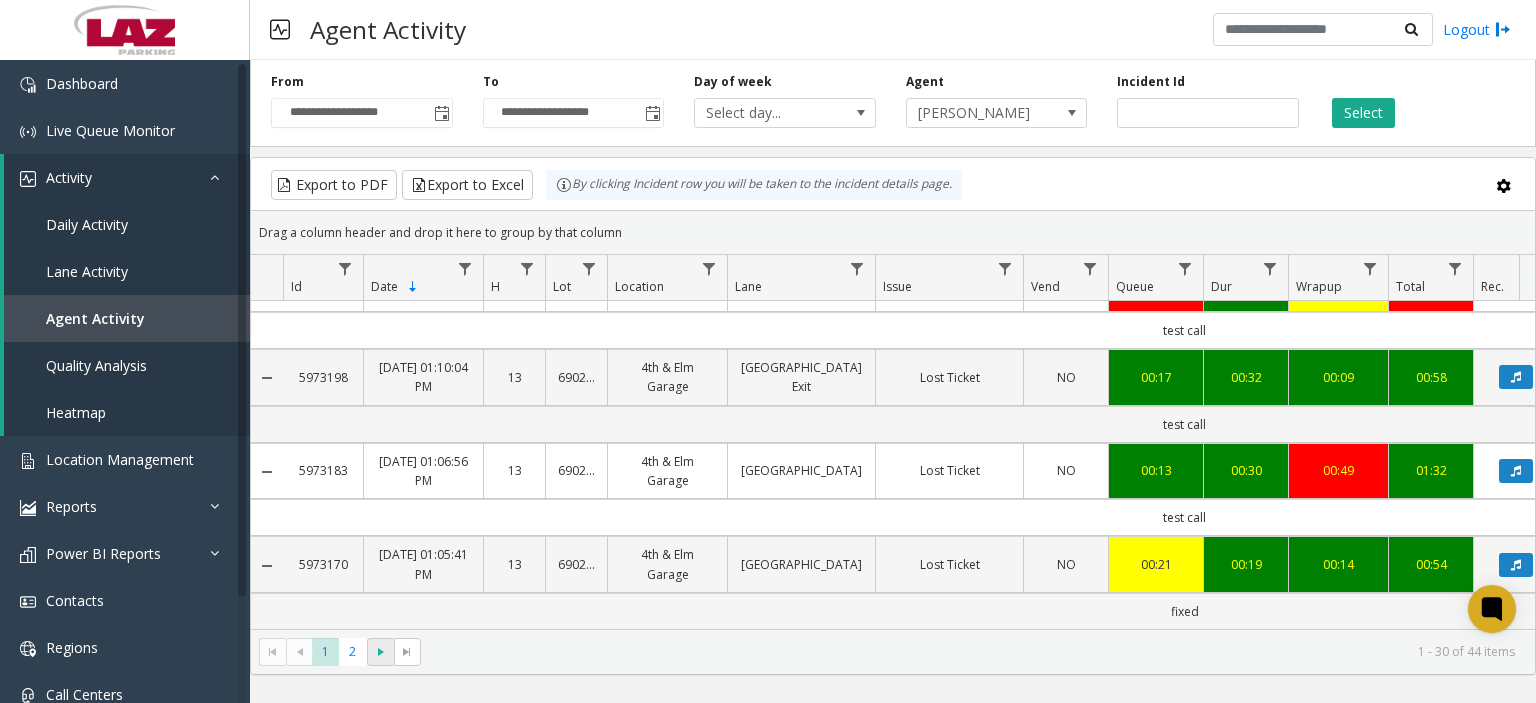 click 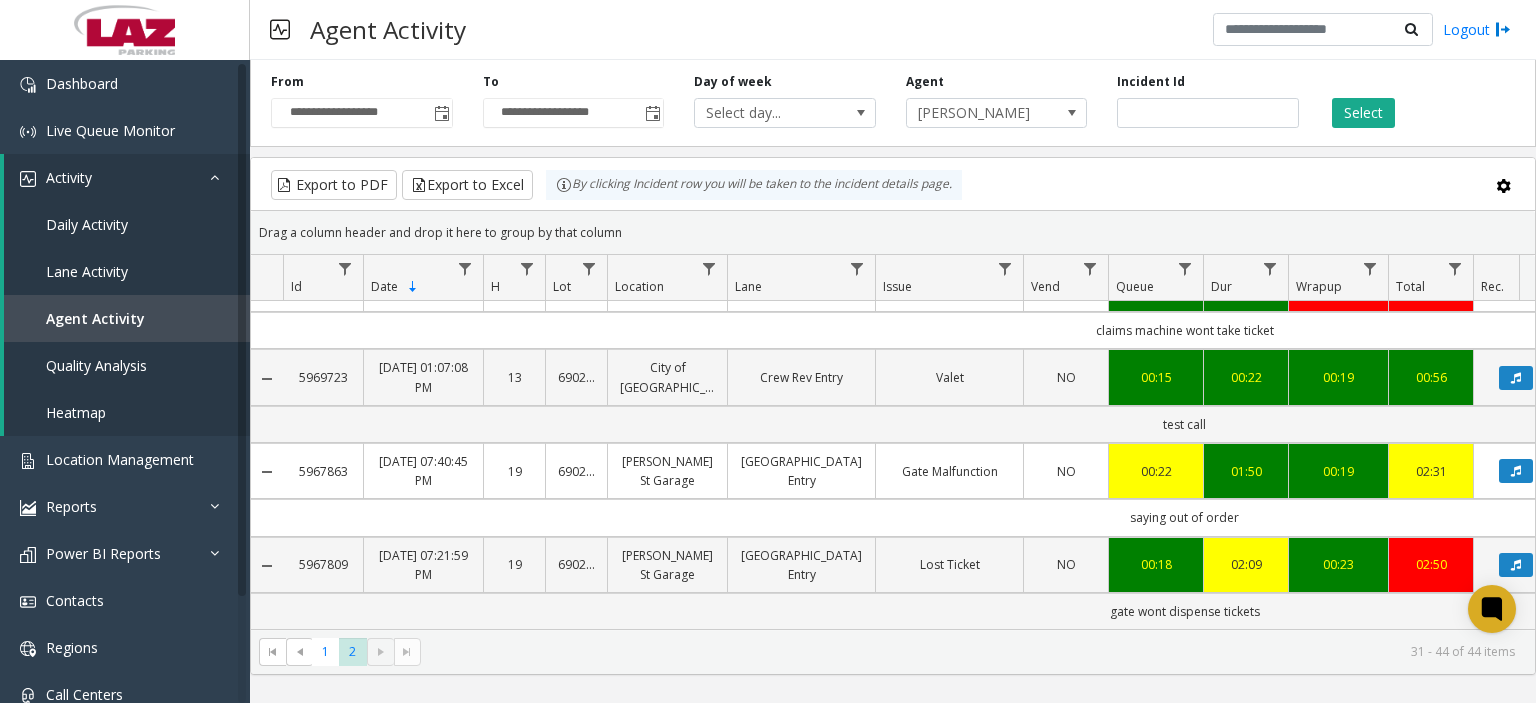 scroll, scrollTop: 1098, scrollLeft: 0, axis: vertical 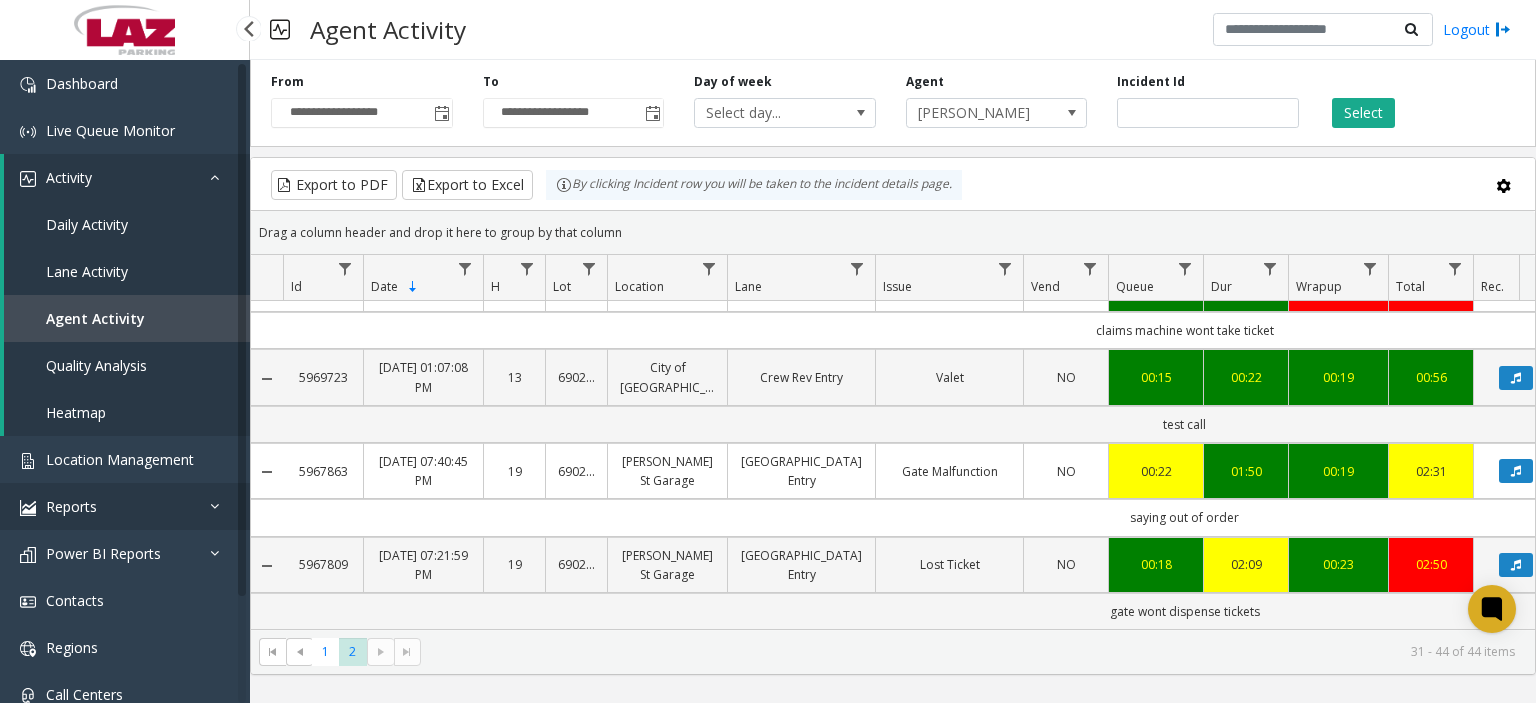 click on "Reports" at bounding box center [125, 506] 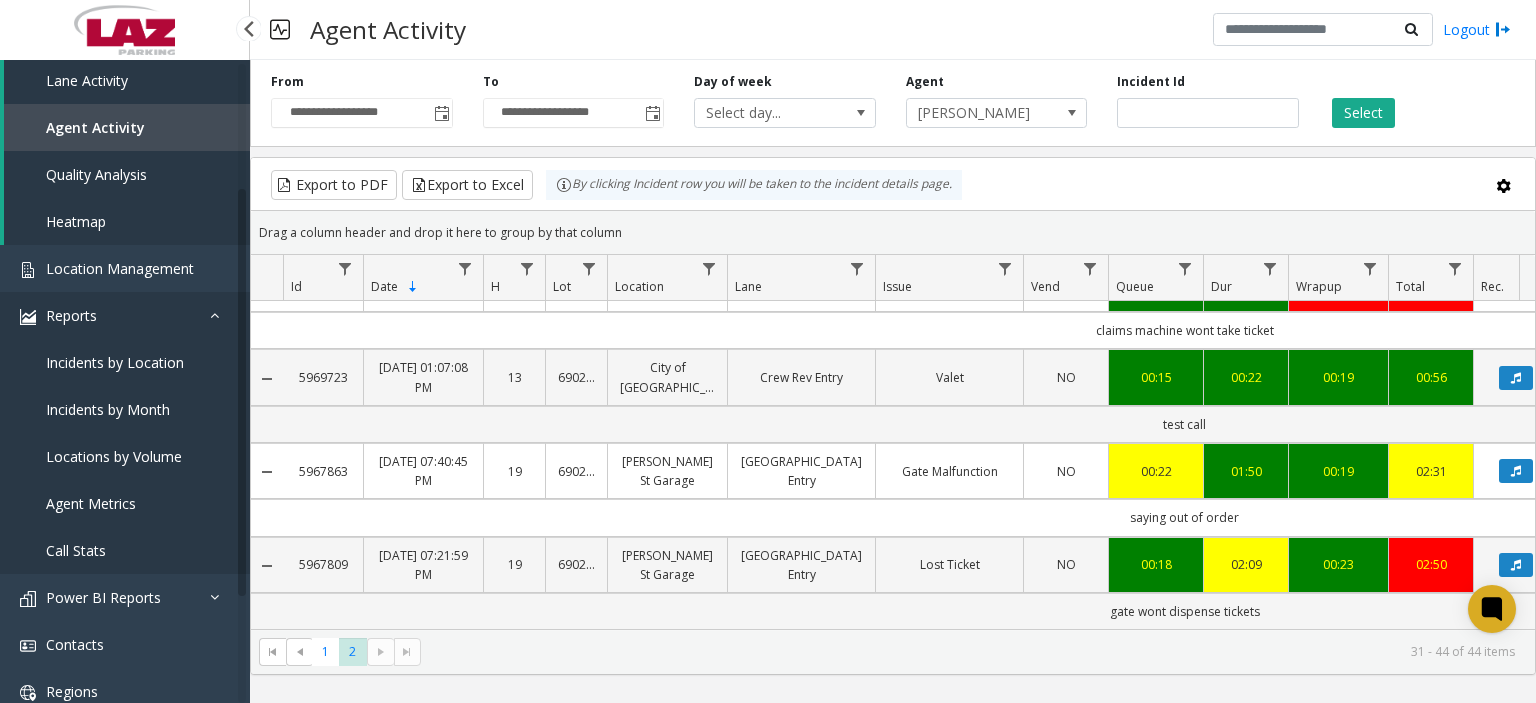 scroll, scrollTop: 0, scrollLeft: 0, axis: both 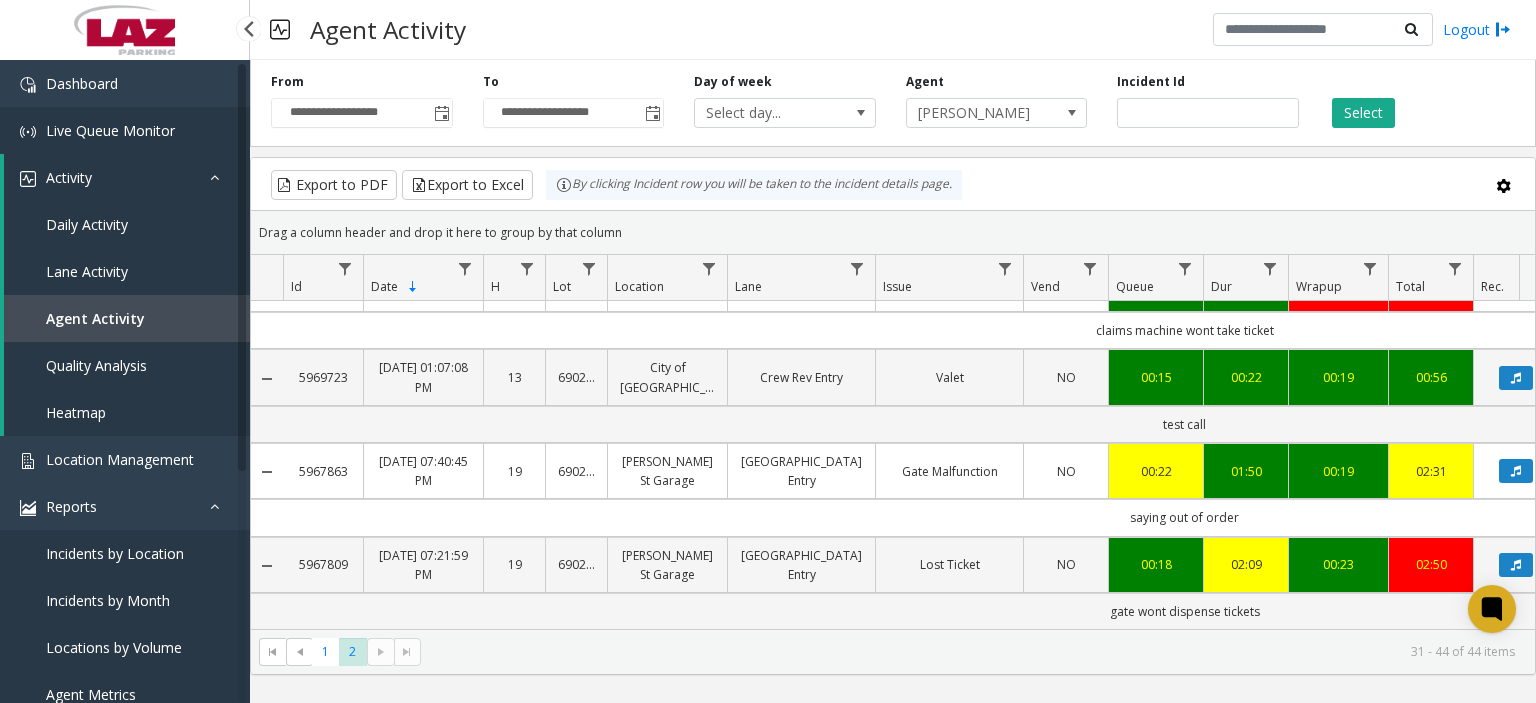 click on "Live Queue Monitor" at bounding box center [125, 130] 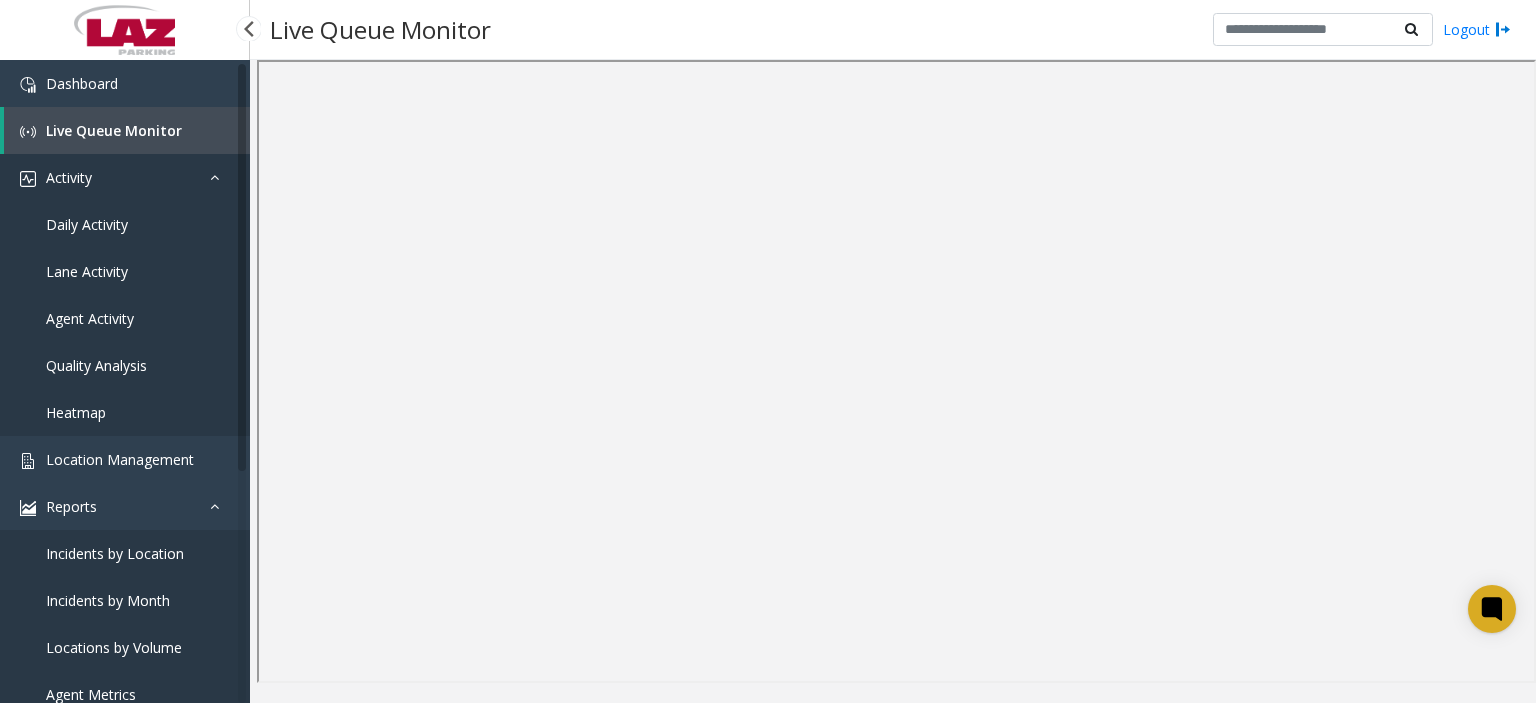 click at bounding box center [220, 177] 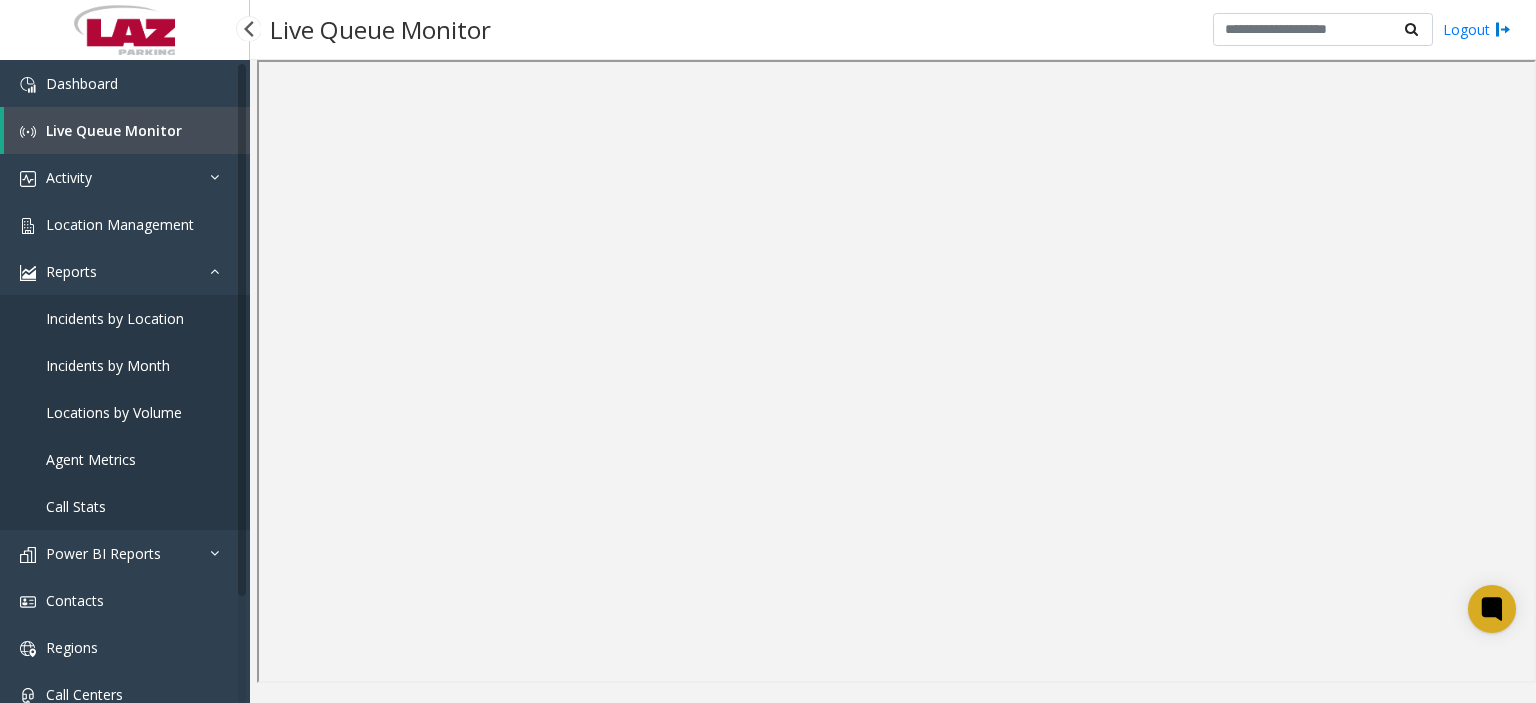 click on "Agent Metrics" at bounding box center (91, 459) 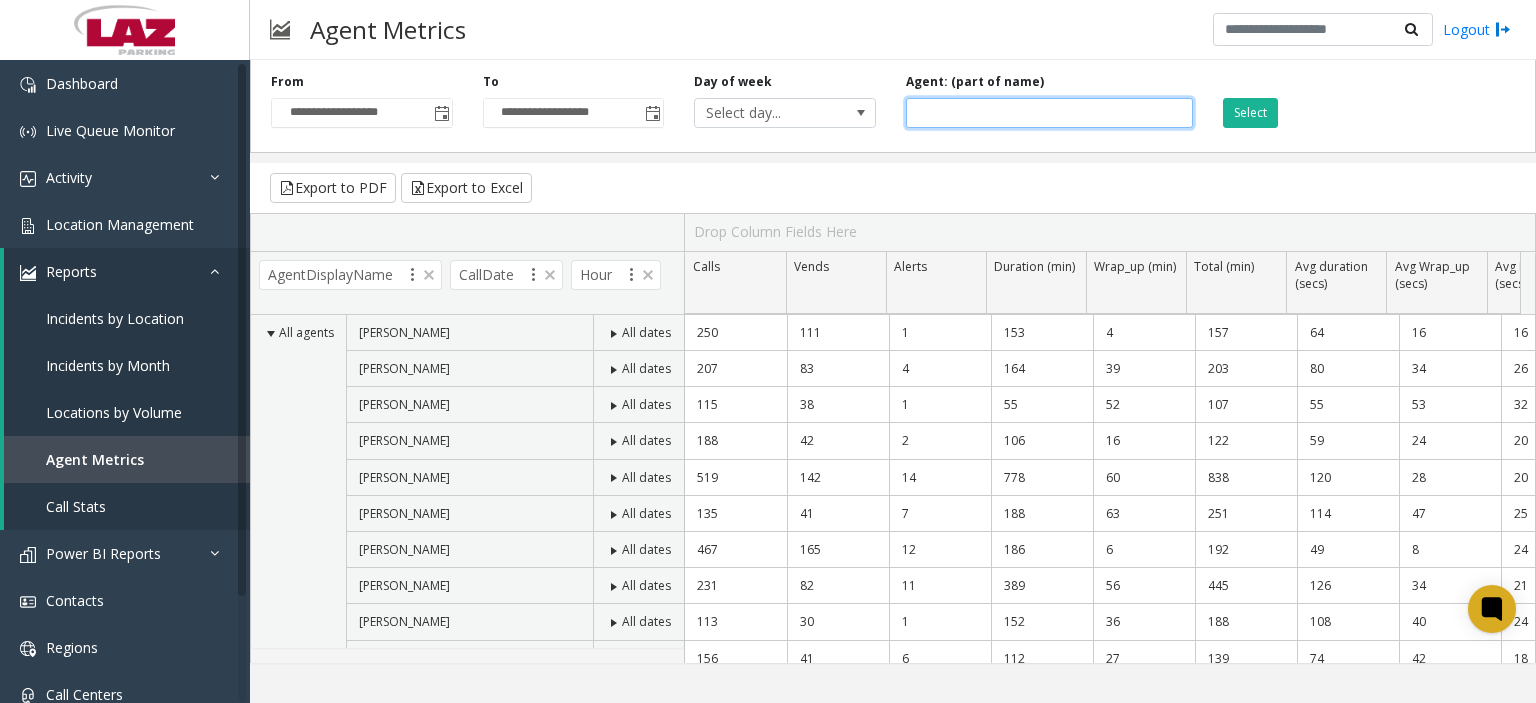 click 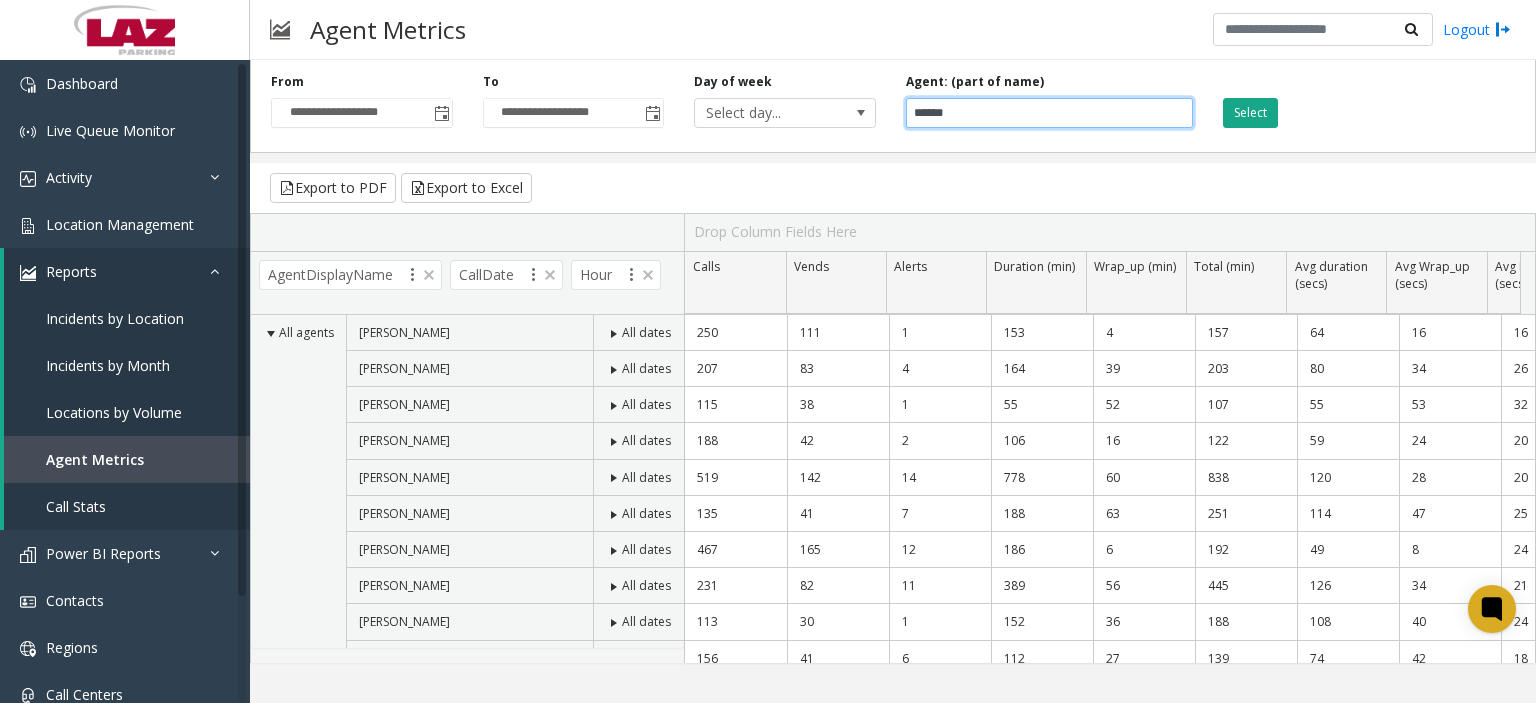 type on "******" 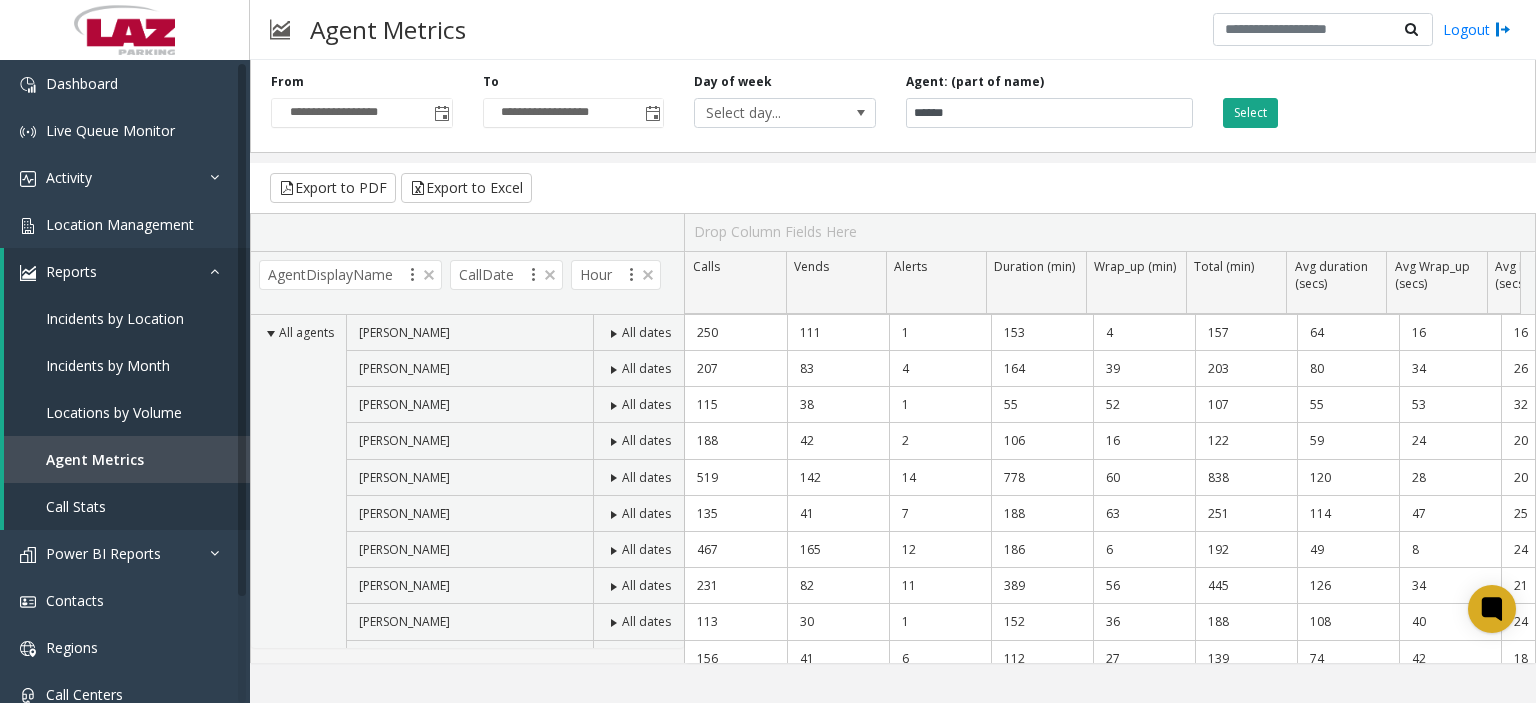 click on "Select" 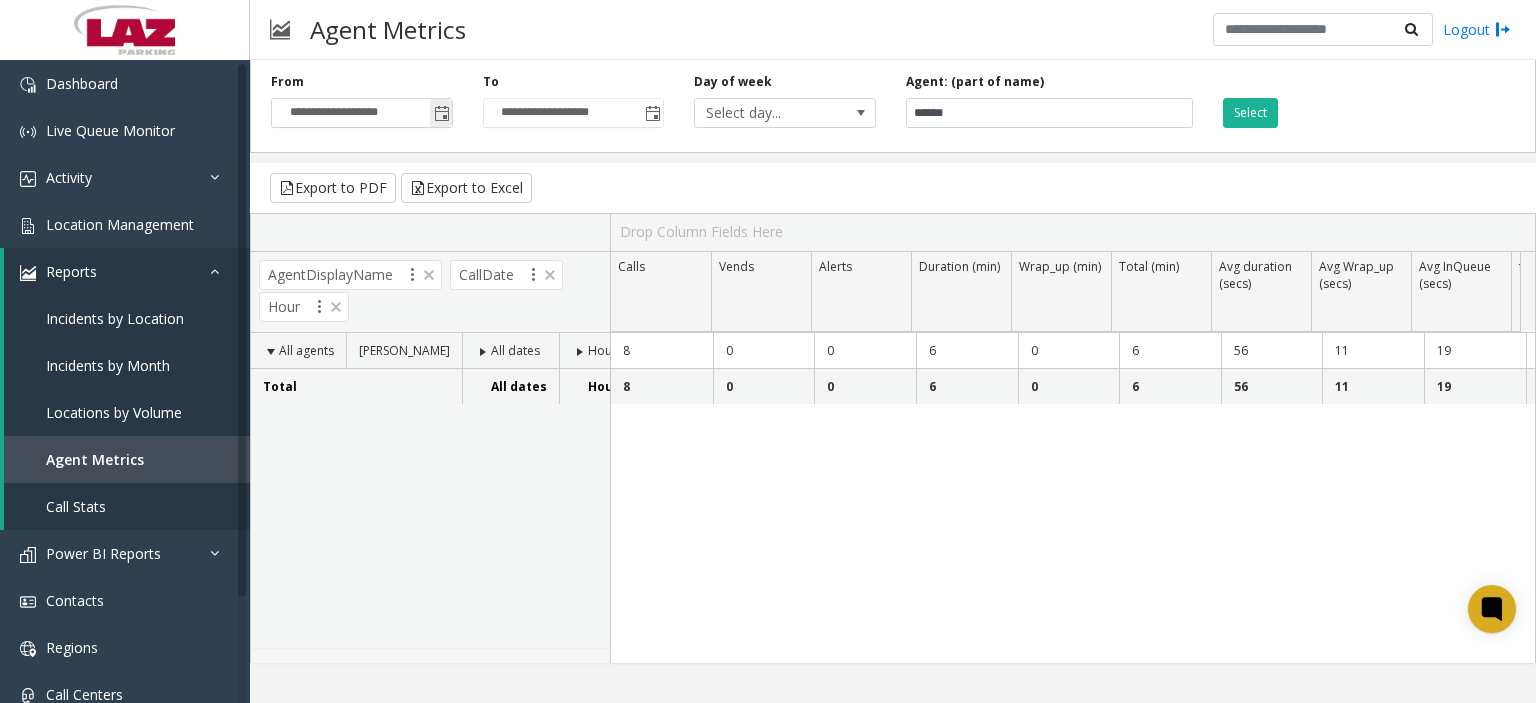 click 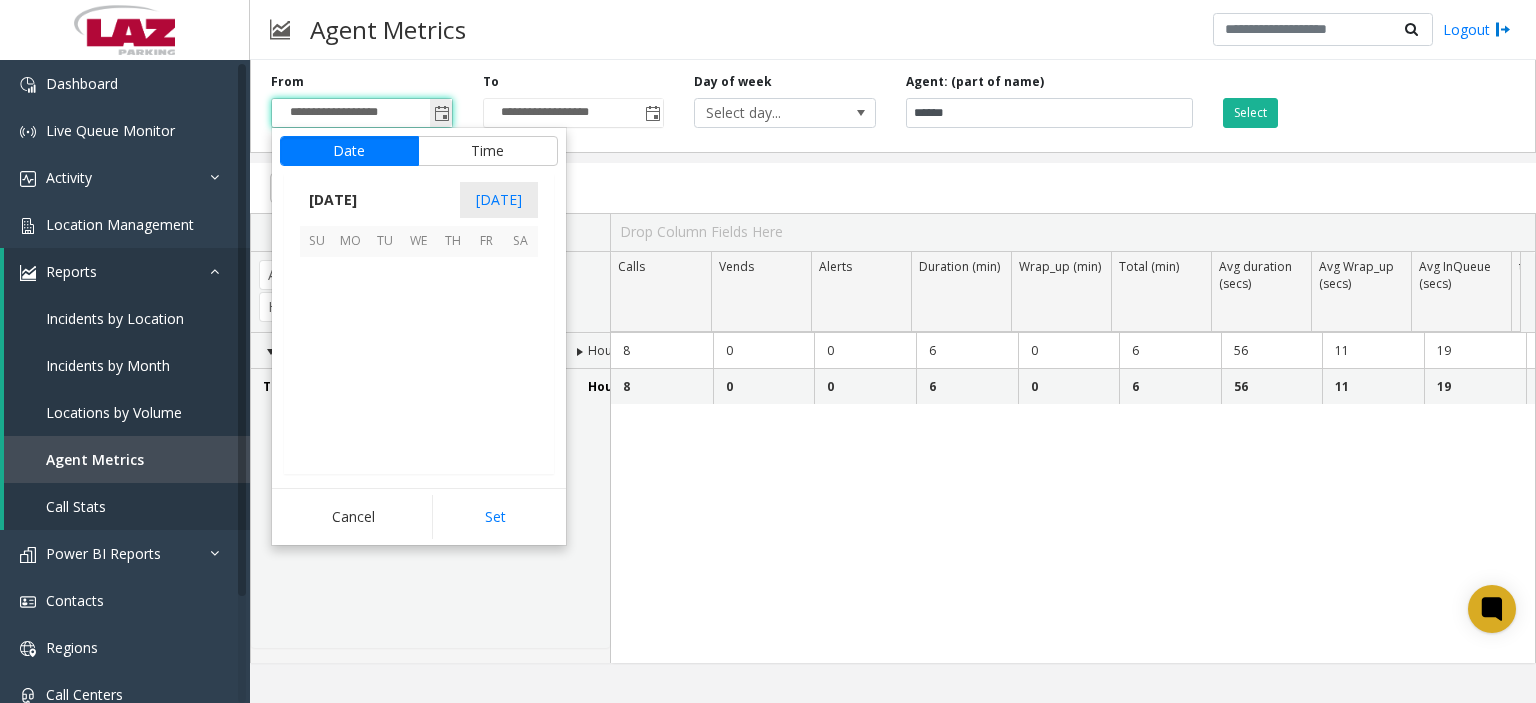 scroll, scrollTop: 358428, scrollLeft: 0, axis: vertical 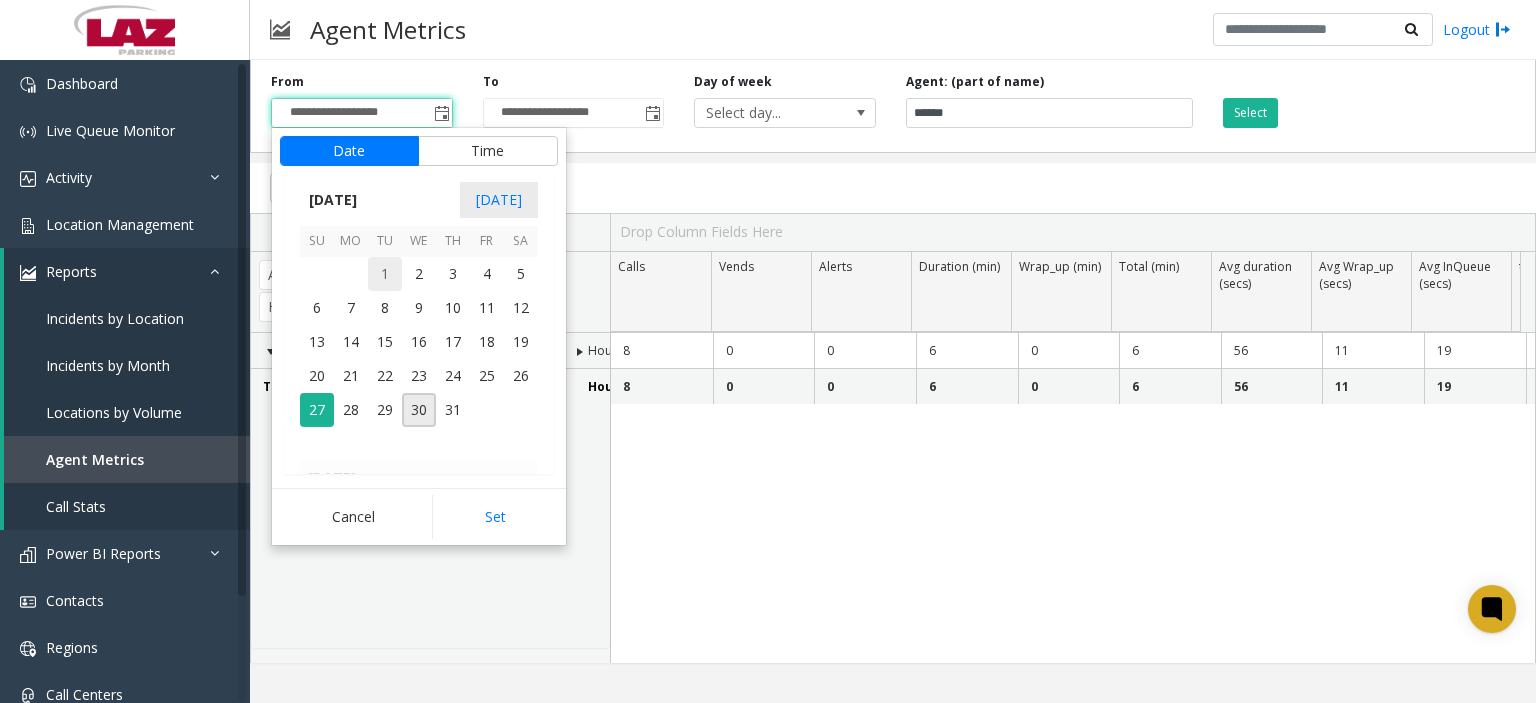 click on "1" at bounding box center [385, 274] 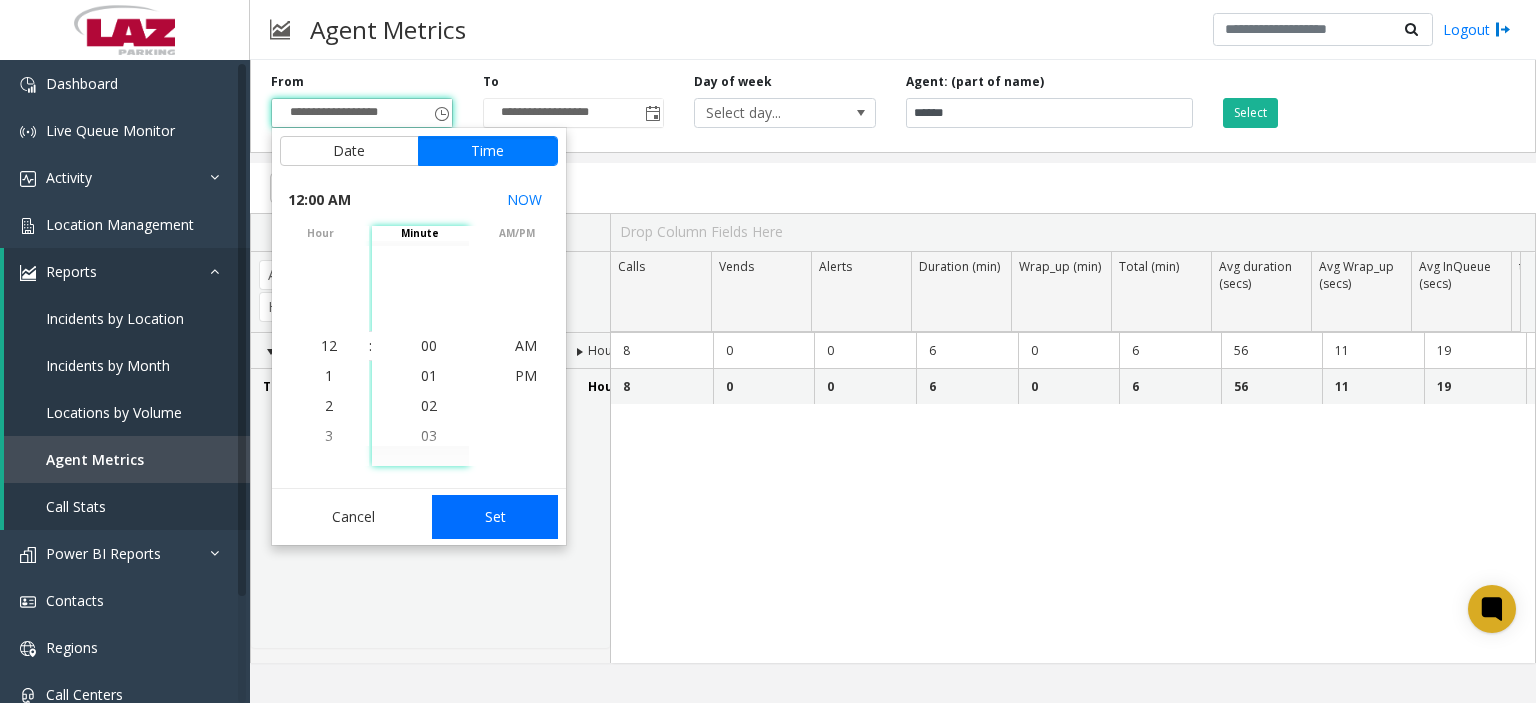 click on "Set" 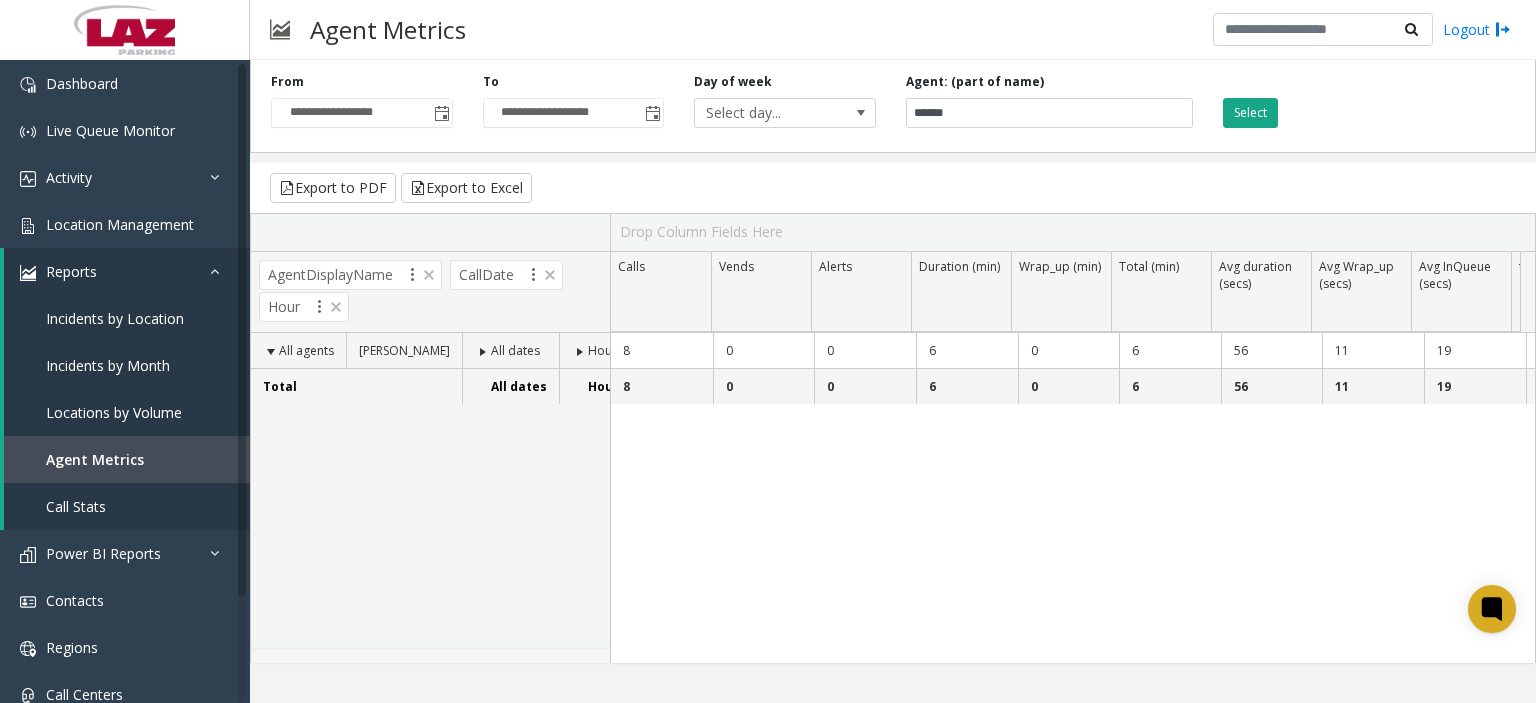 click on "Select" 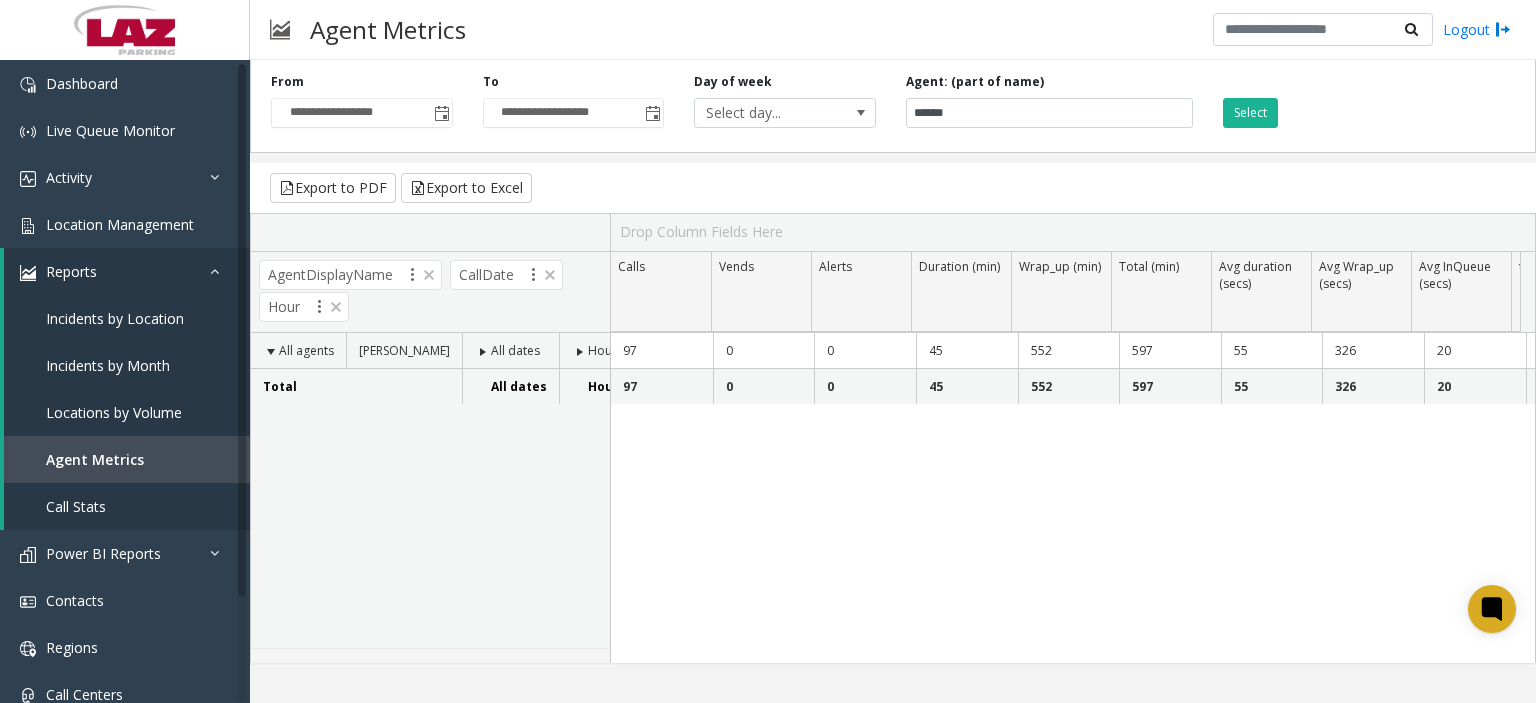 scroll, scrollTop: 0, scrollLeft: 163, axis: horizontal 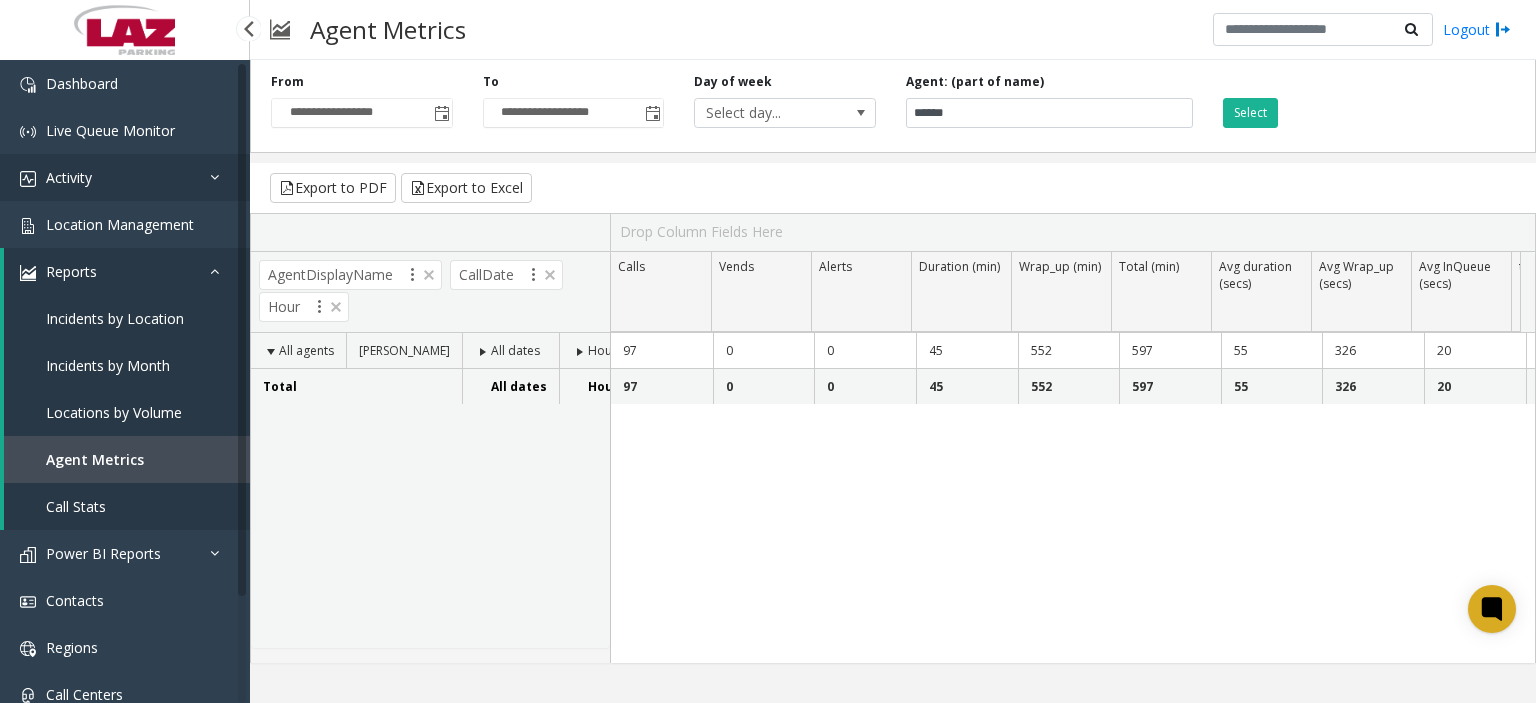 click on "Activity" at bounding box center (125, 177) 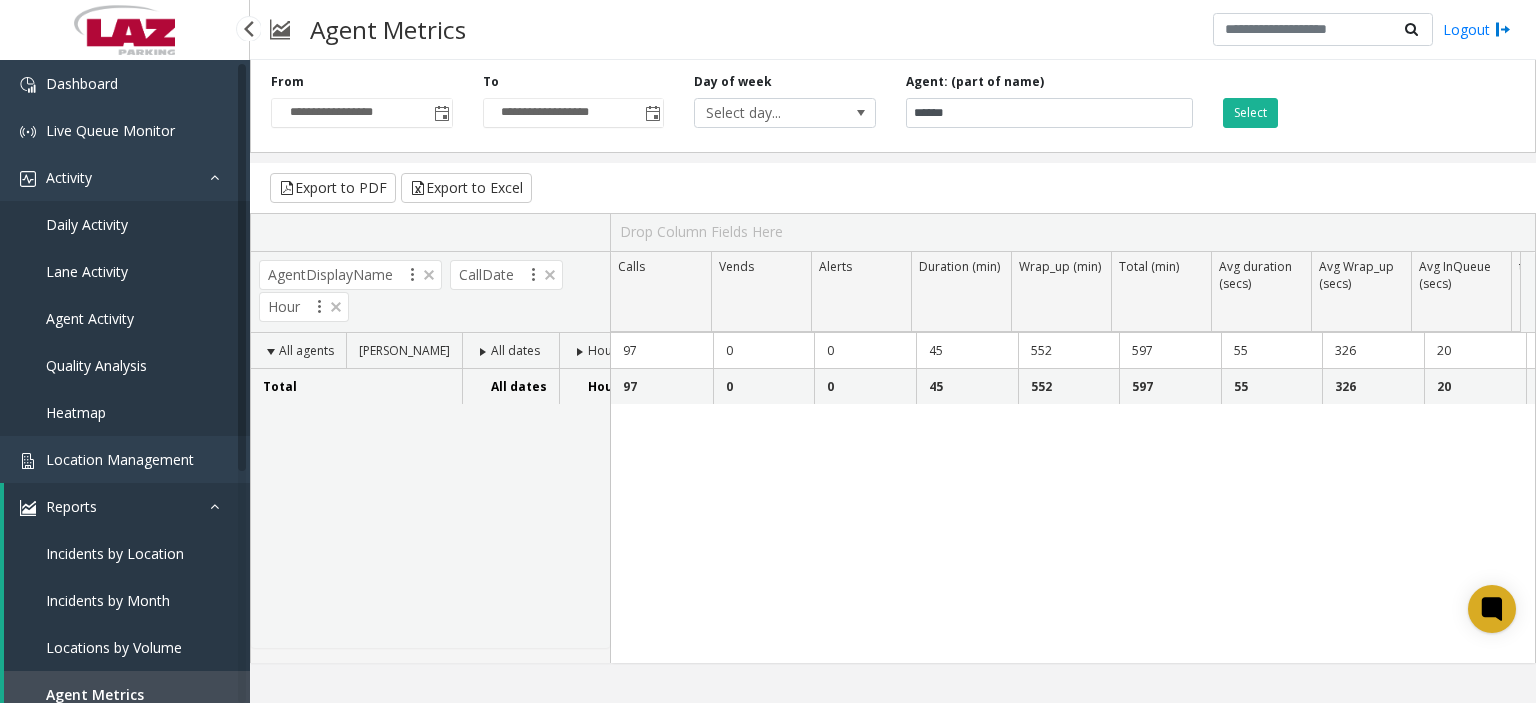 click on "Agent Activity" at bounding box center (125, 318) 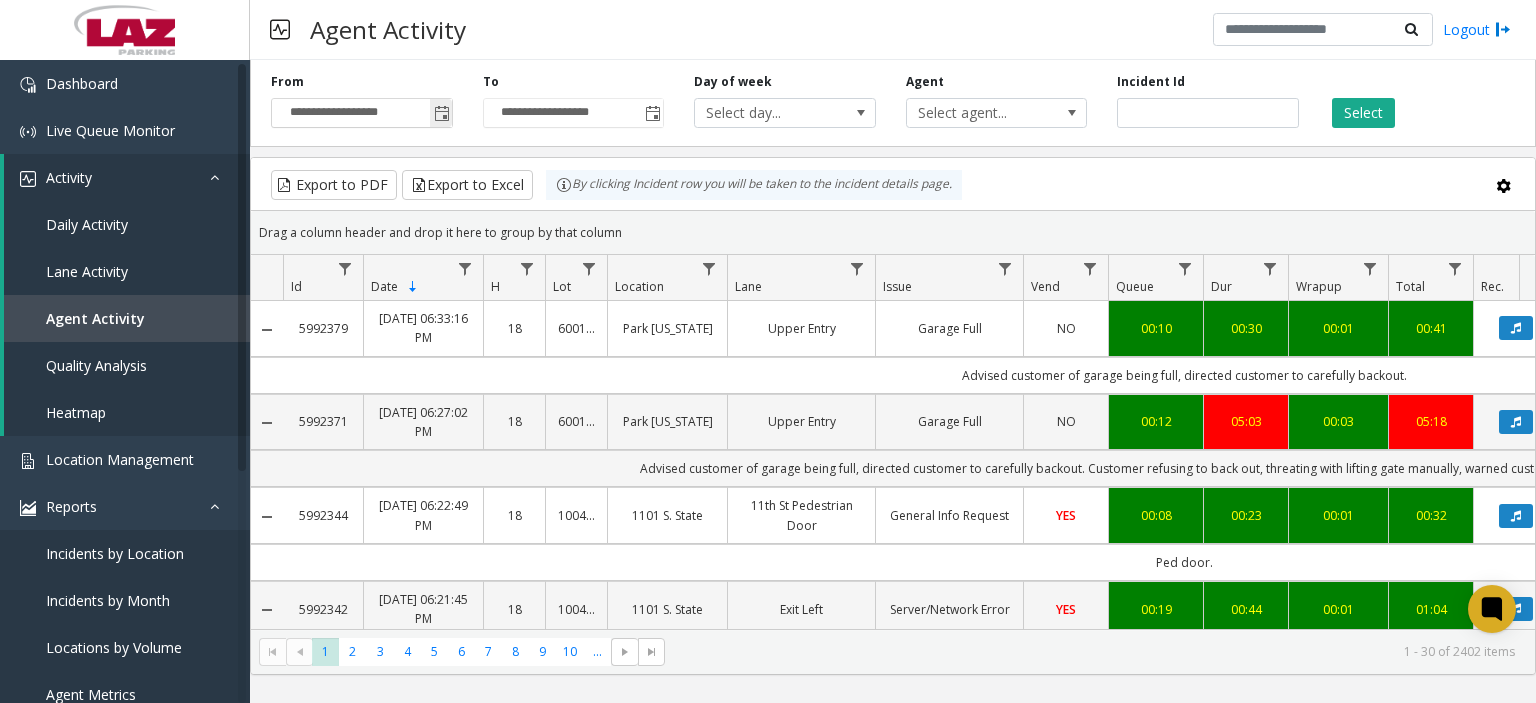 click 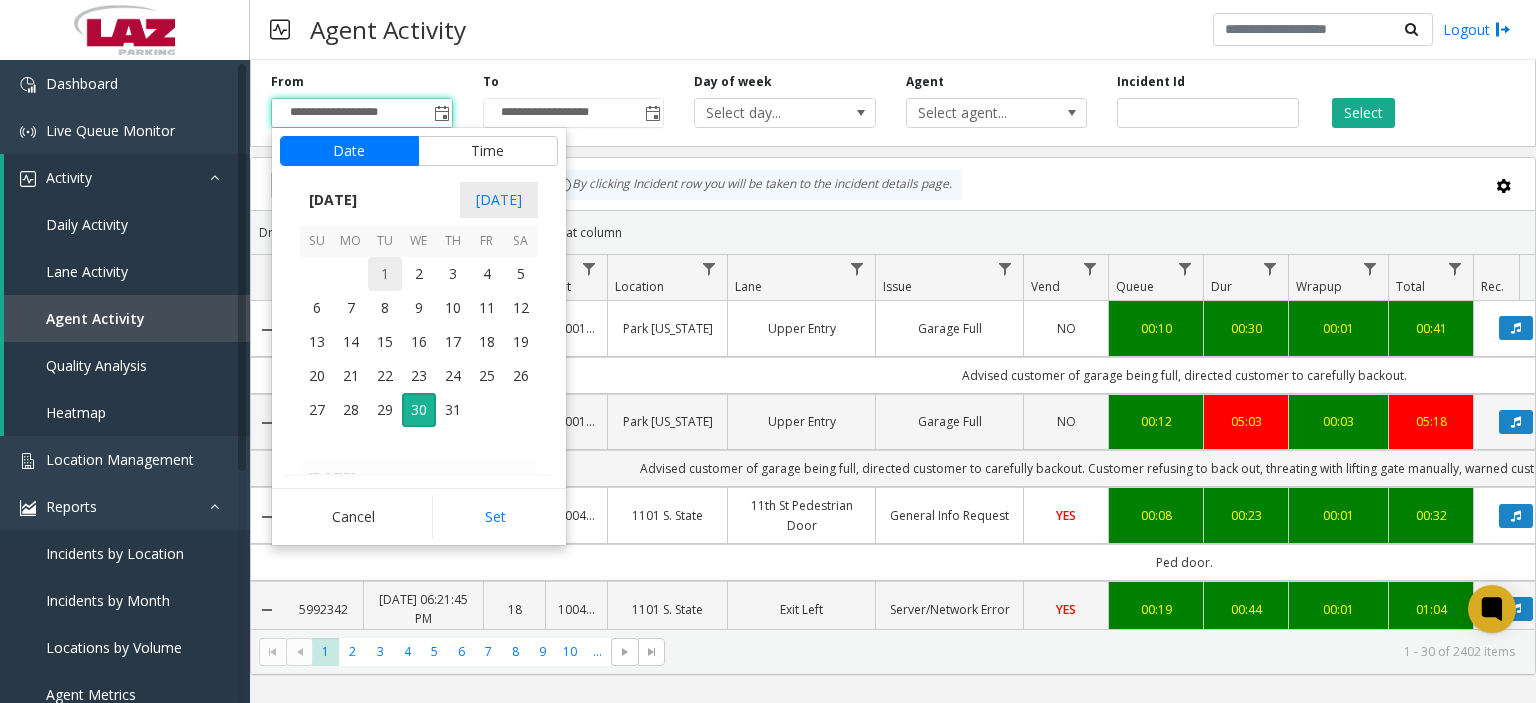 click on "1" at bounding box center [385, 274] 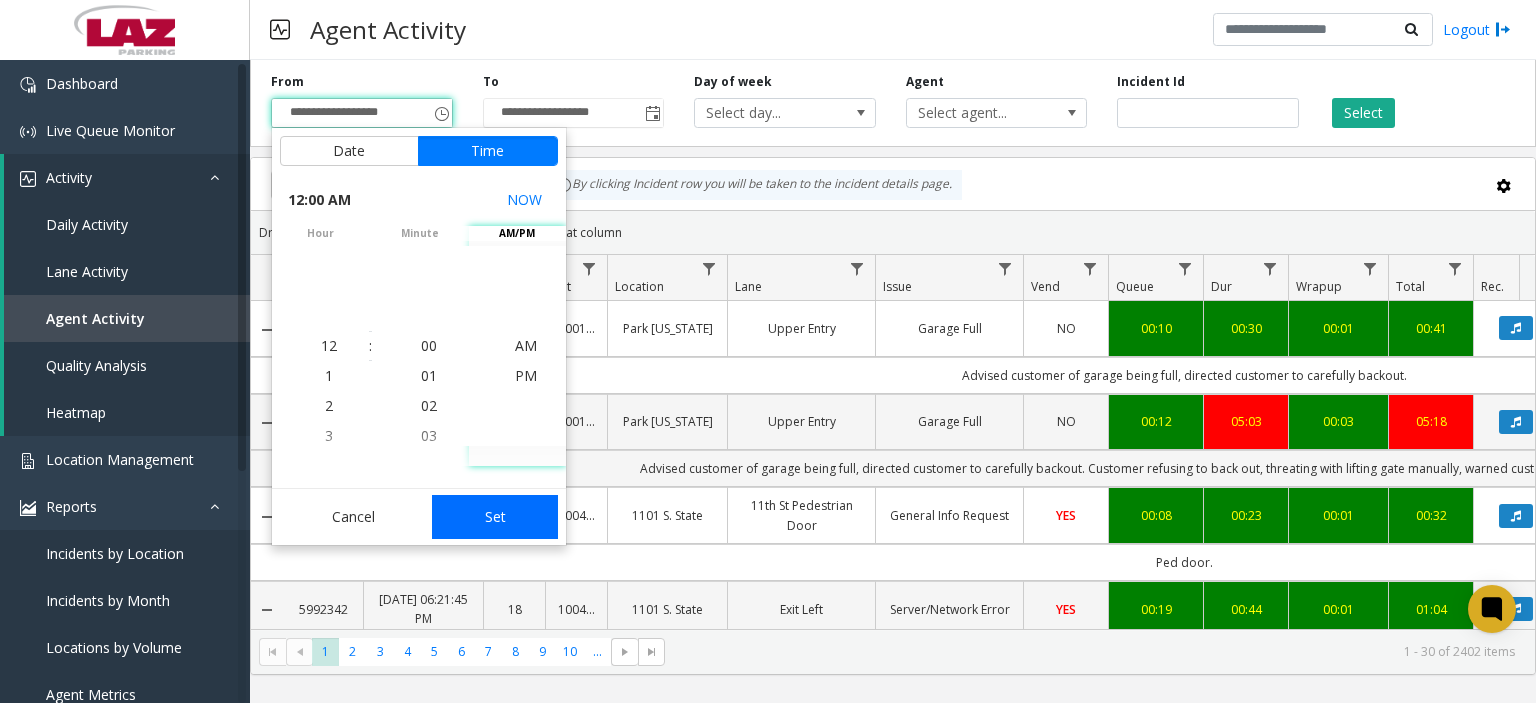 click on "Set" 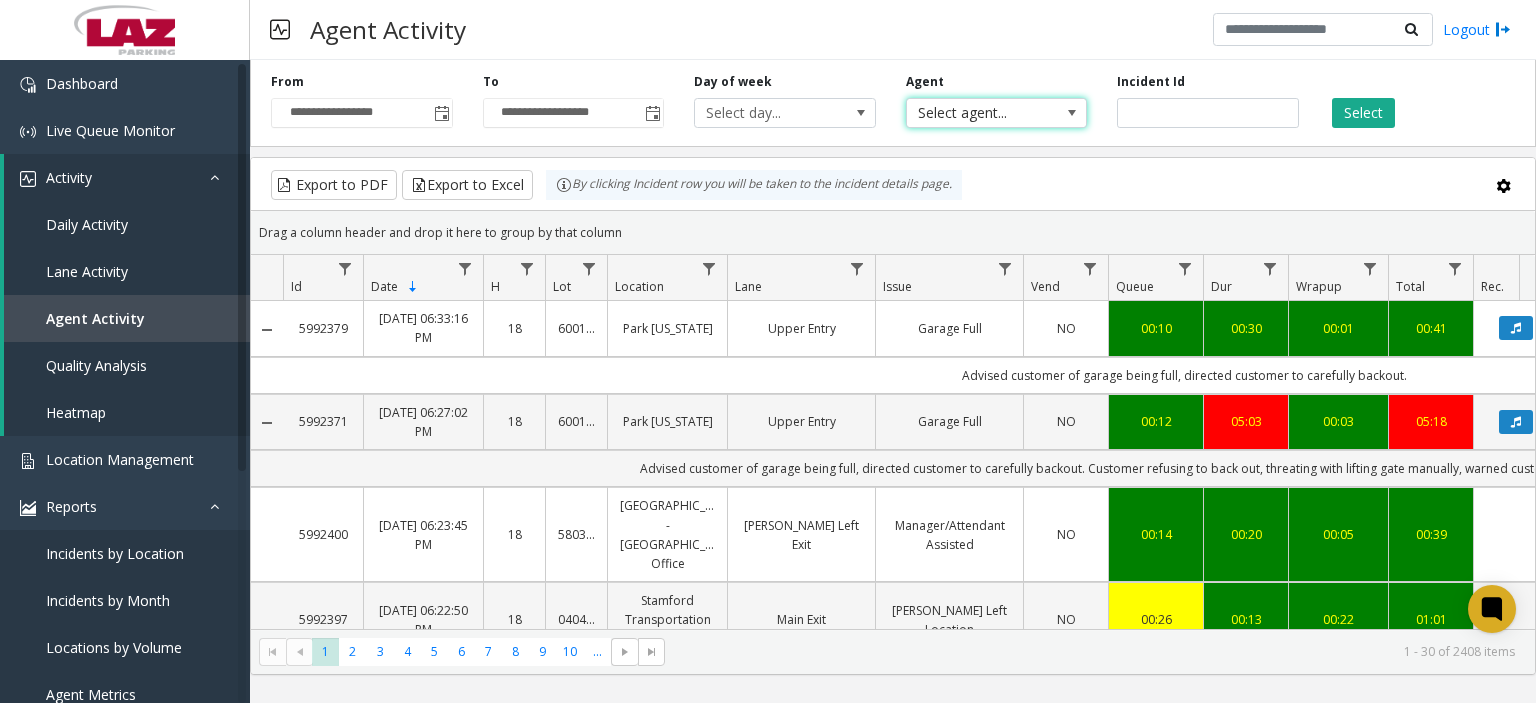 click on "Select agent..." at bounding box center [979, 113] 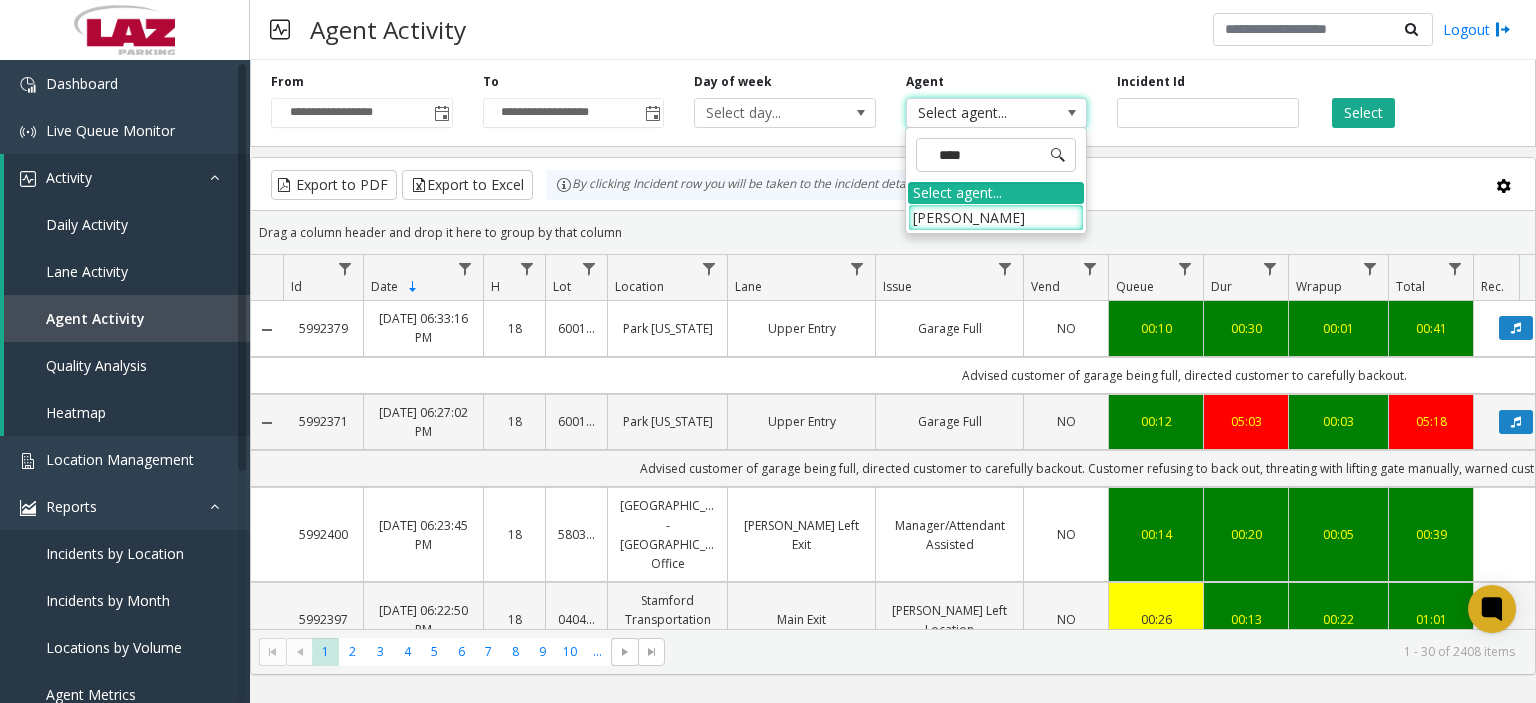 type on "*****" 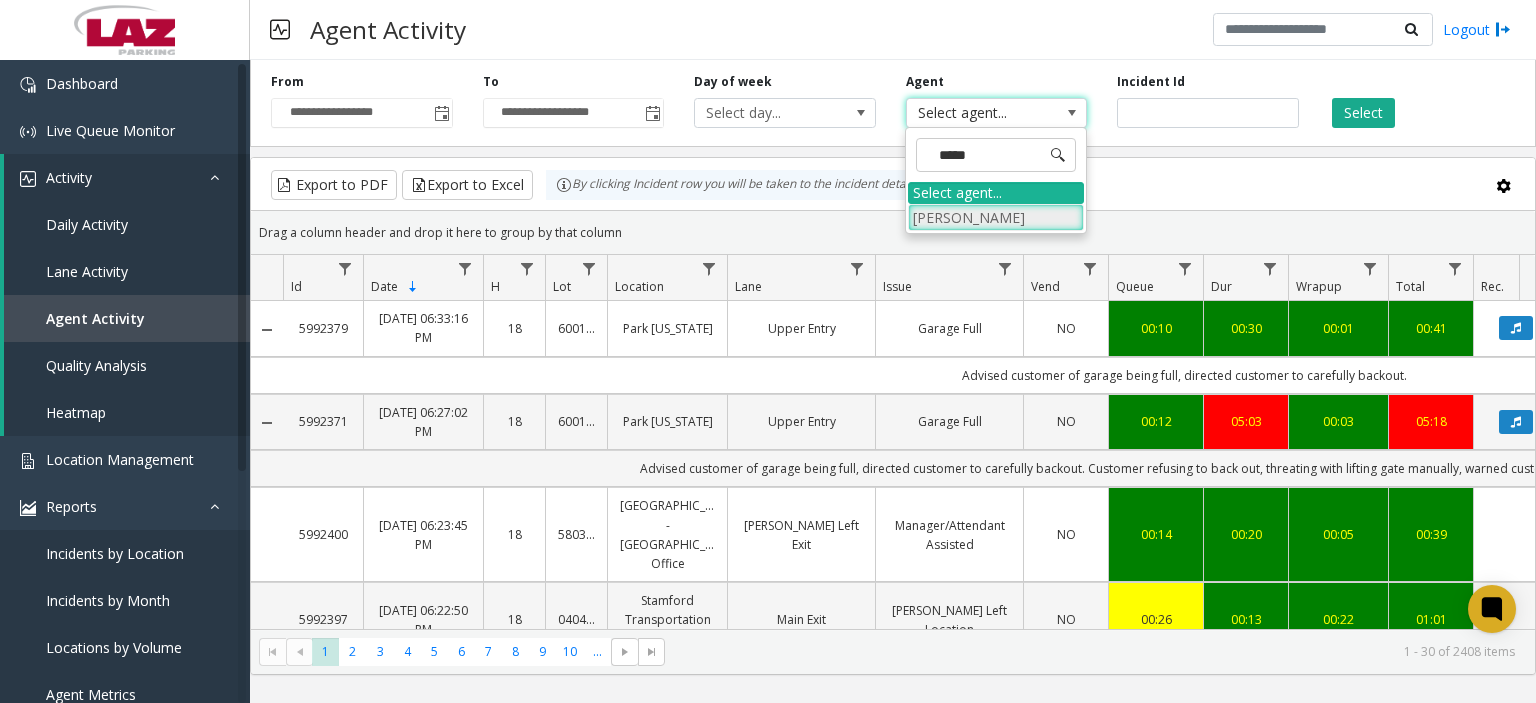 click on "[PERSON_NAME]" at bounding box center [996, 217] 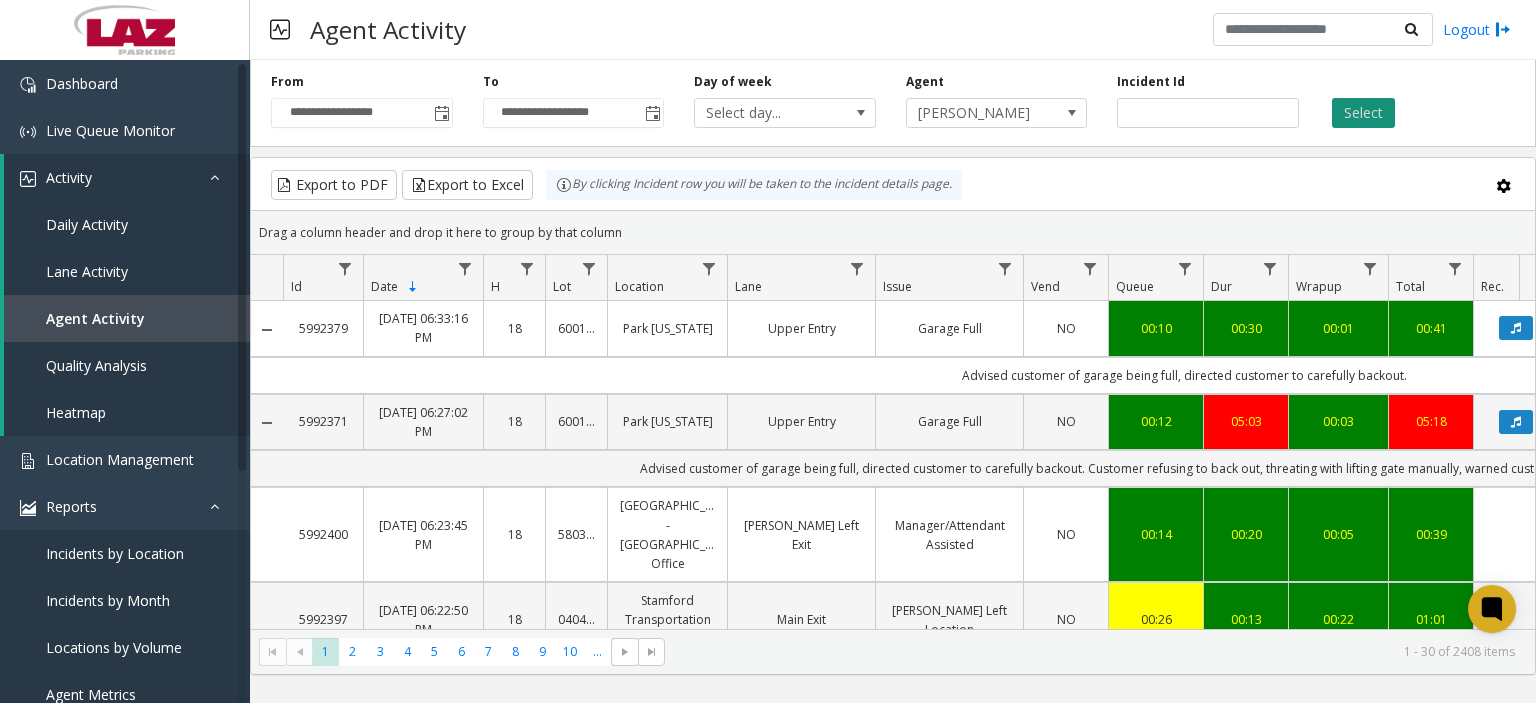 click on "Select" 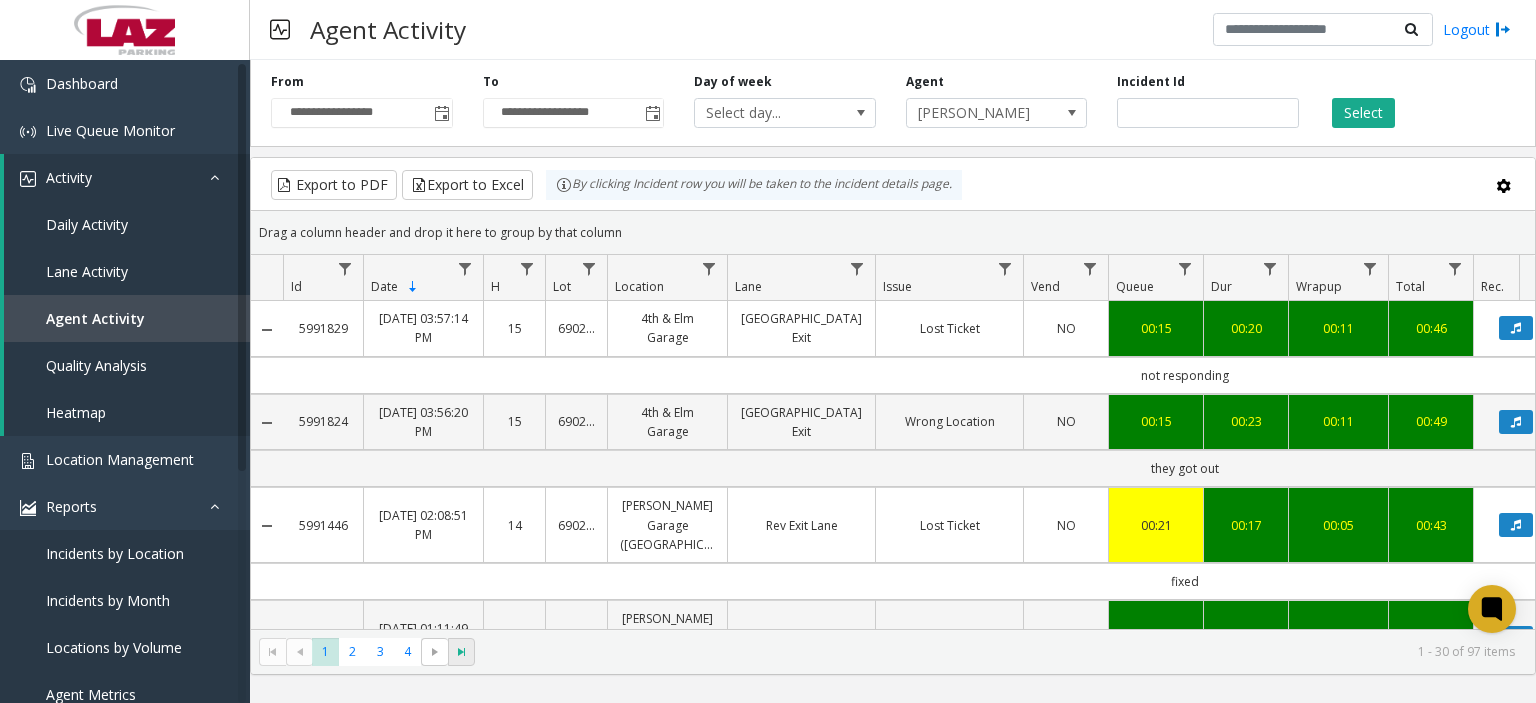 click 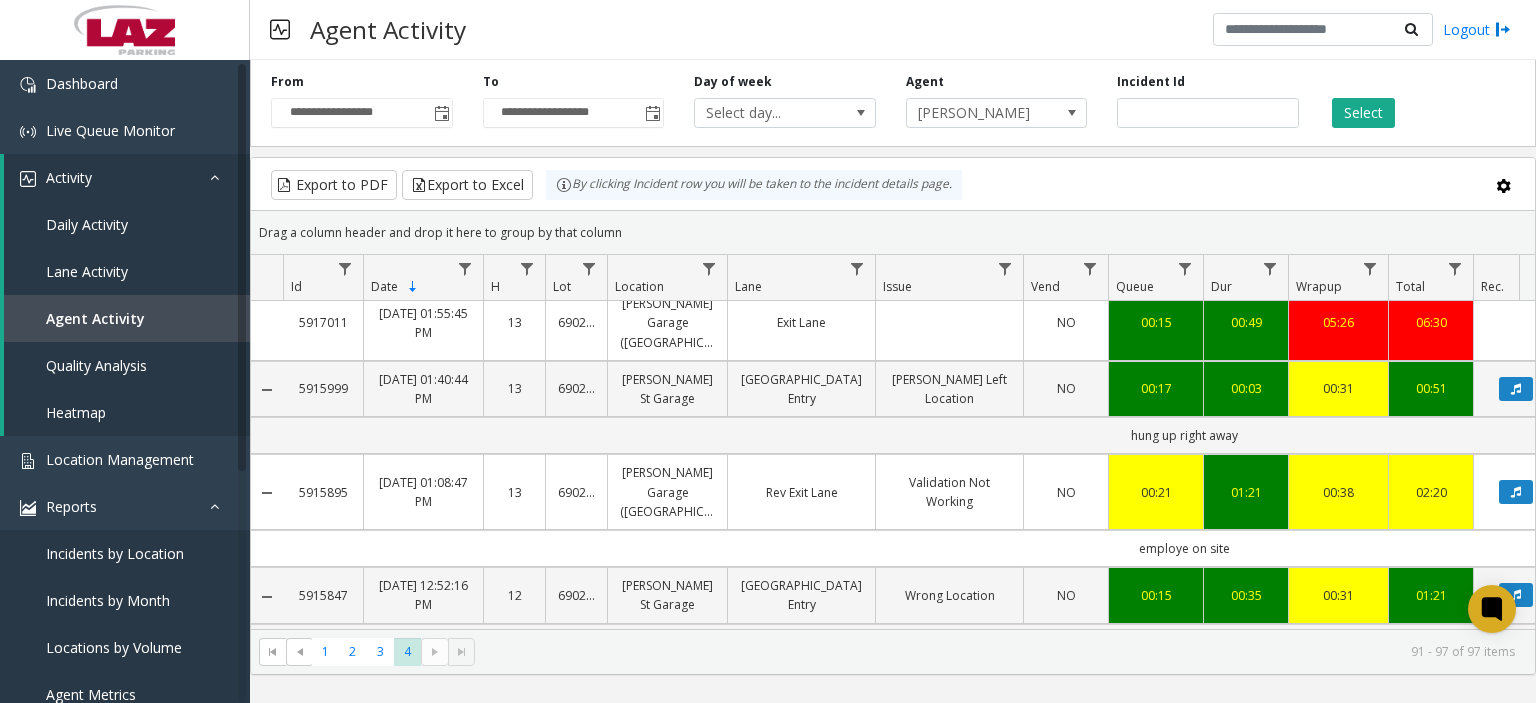 scroll, scrollTop: 140, scrollLeft: 0, axis: vertical 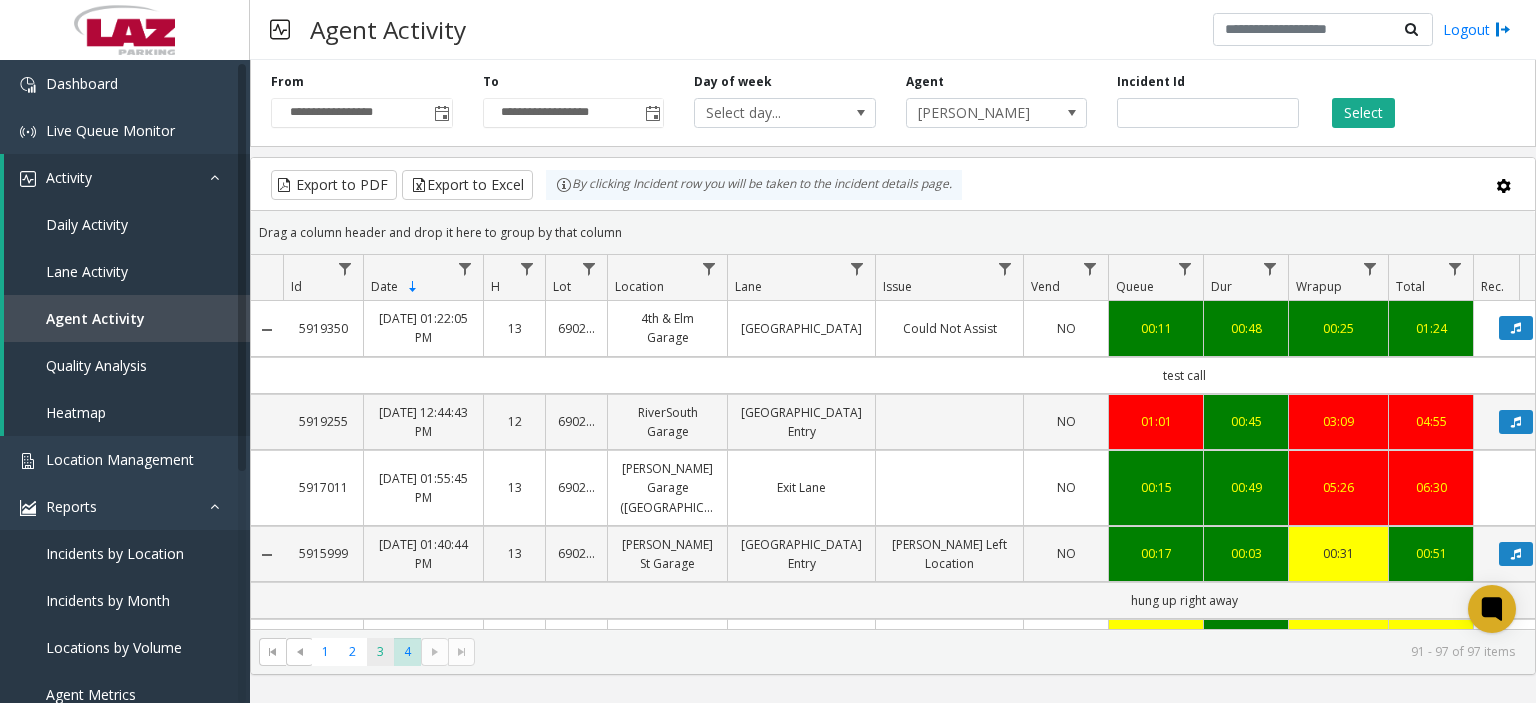 click on "3" 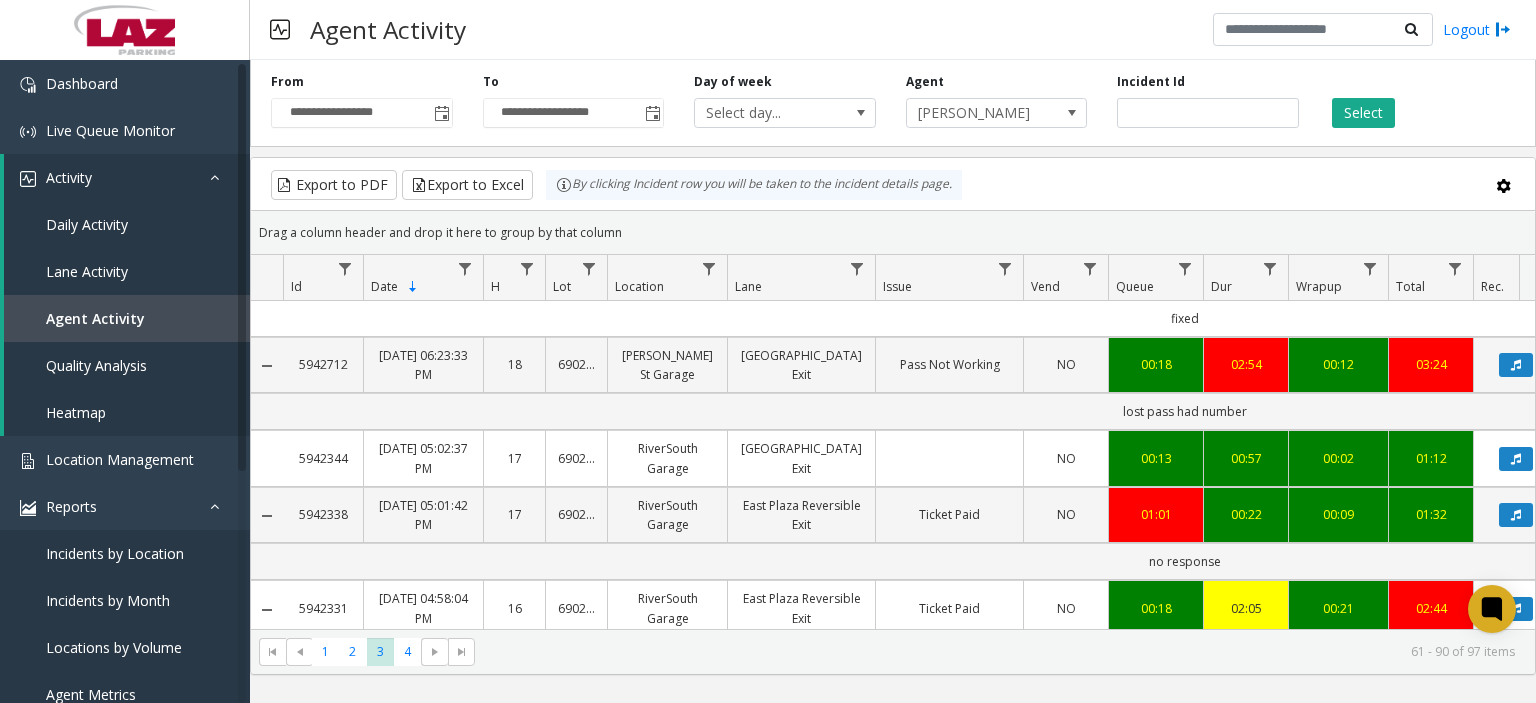 scroll, scrollTop: 0, scrollLeft: 0, axis: both 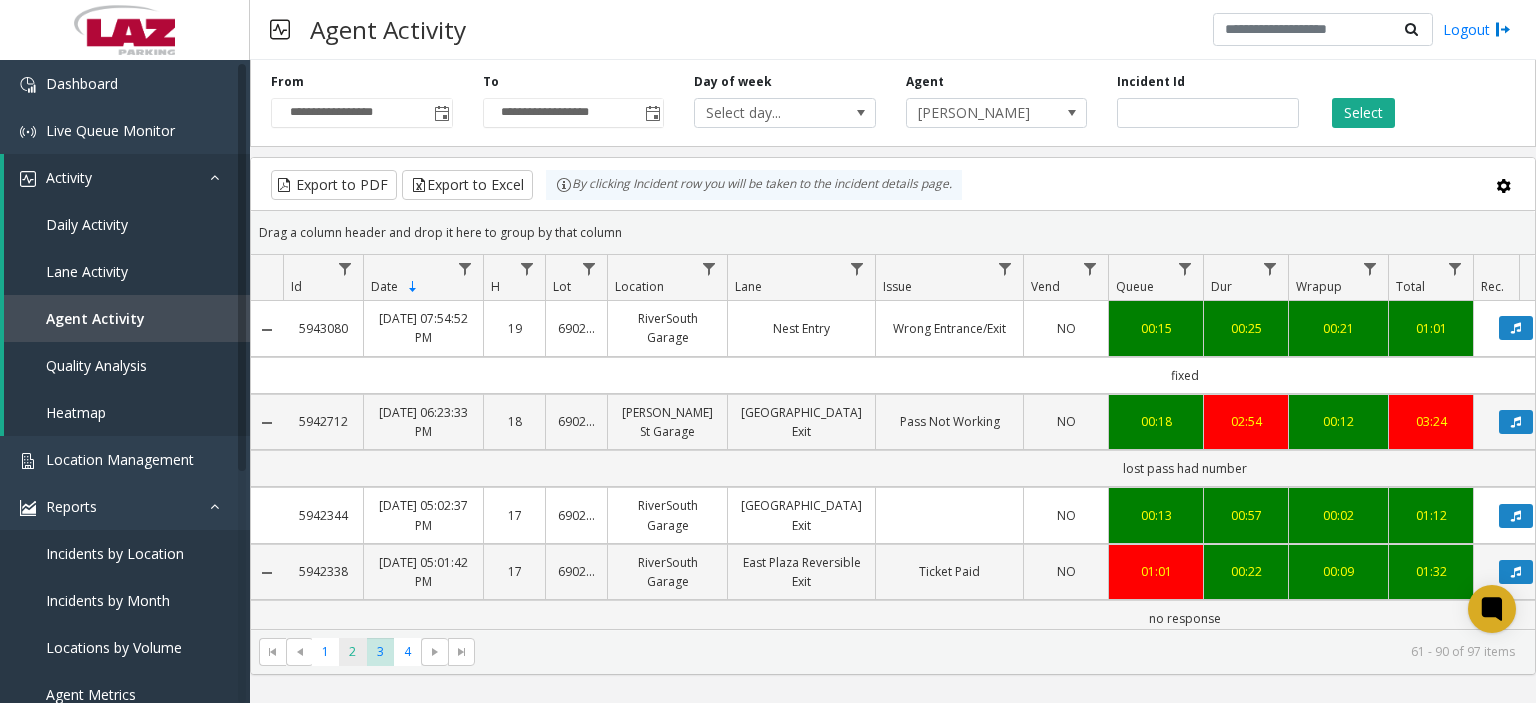click on "2" 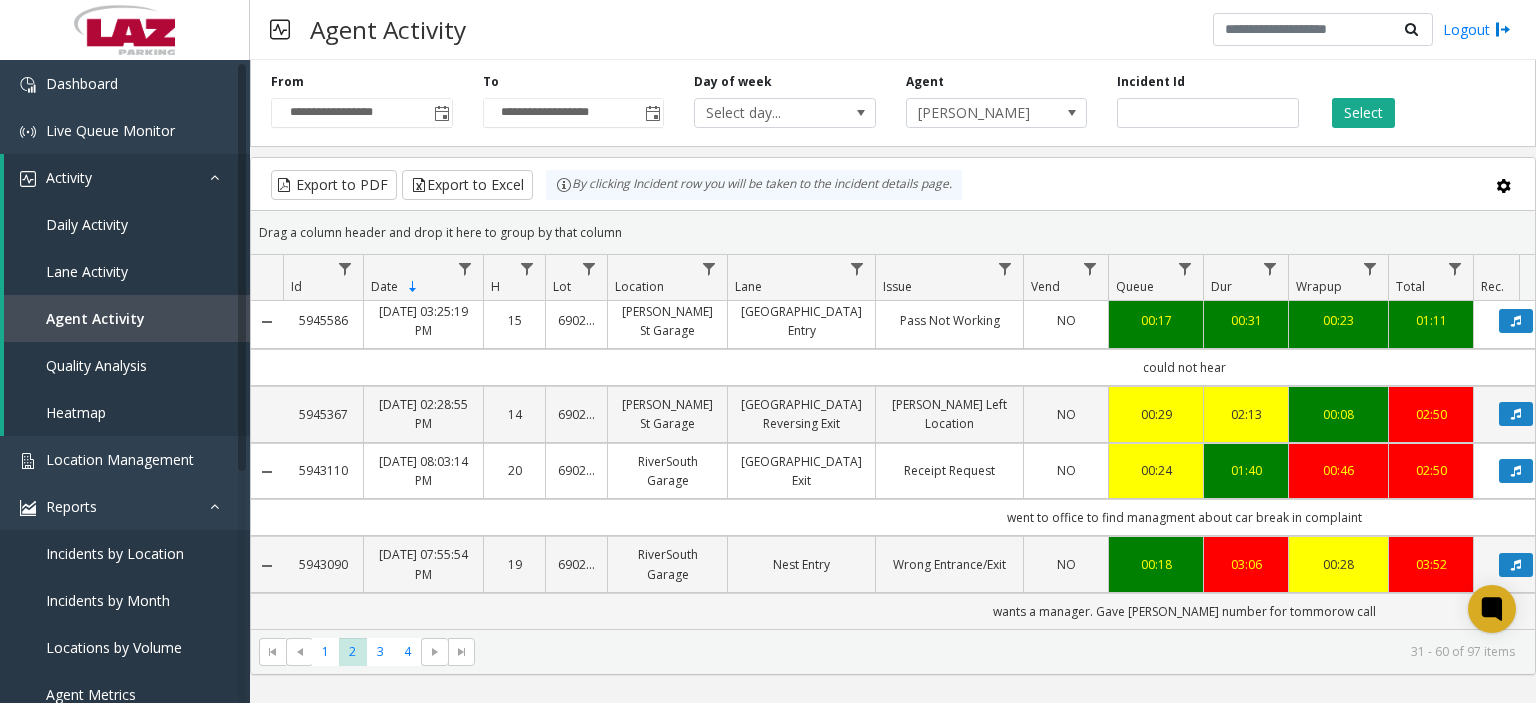 scroll, scrollTop: 2584, scrollLeft: 0, axis: vertical 